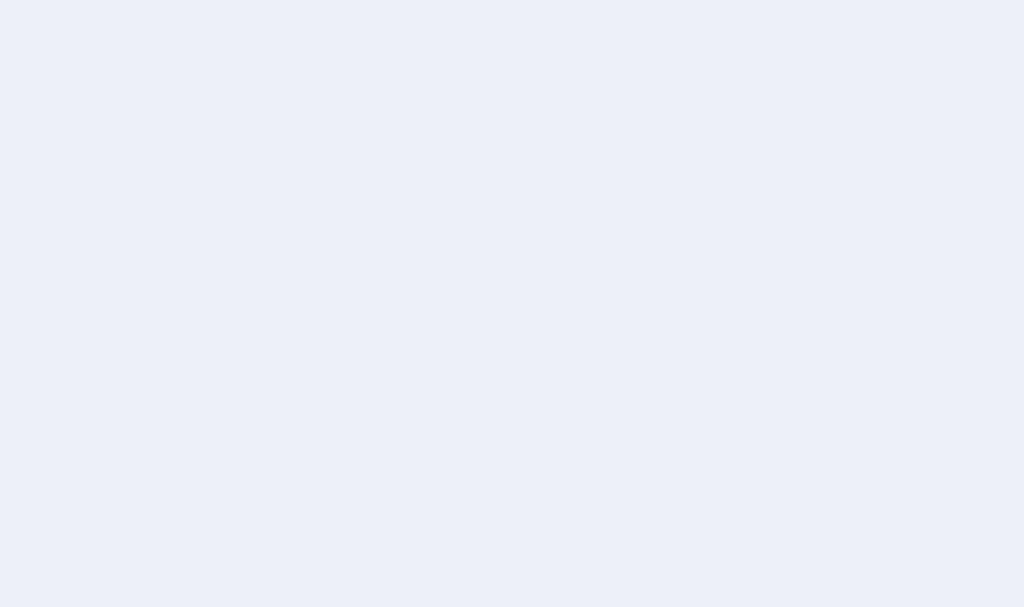 scroll, scrollTop: 0, scrollLeft: 0, axis: both 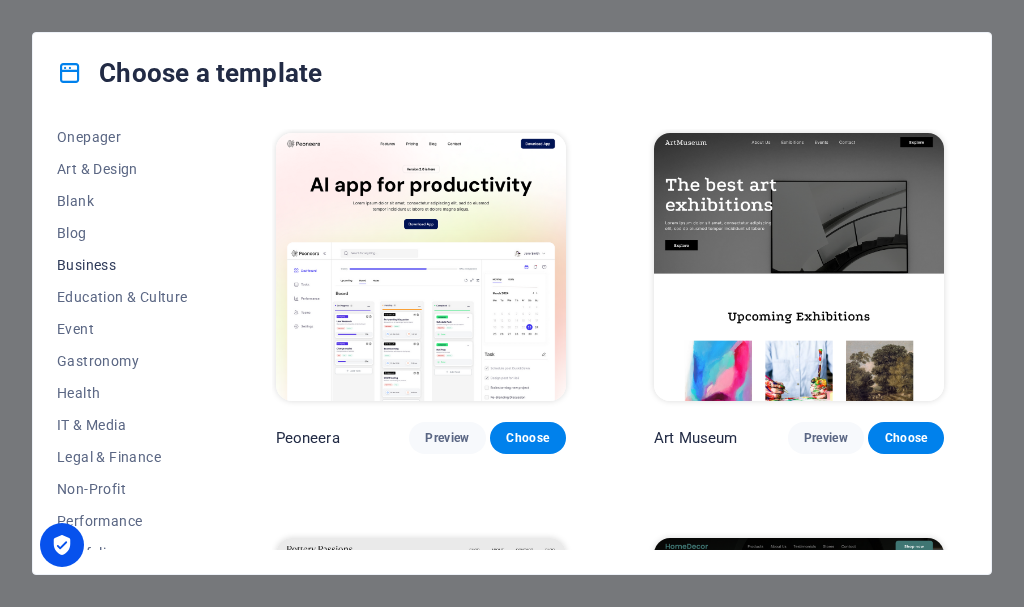 click on "Business" at bounding box center (122, 265) 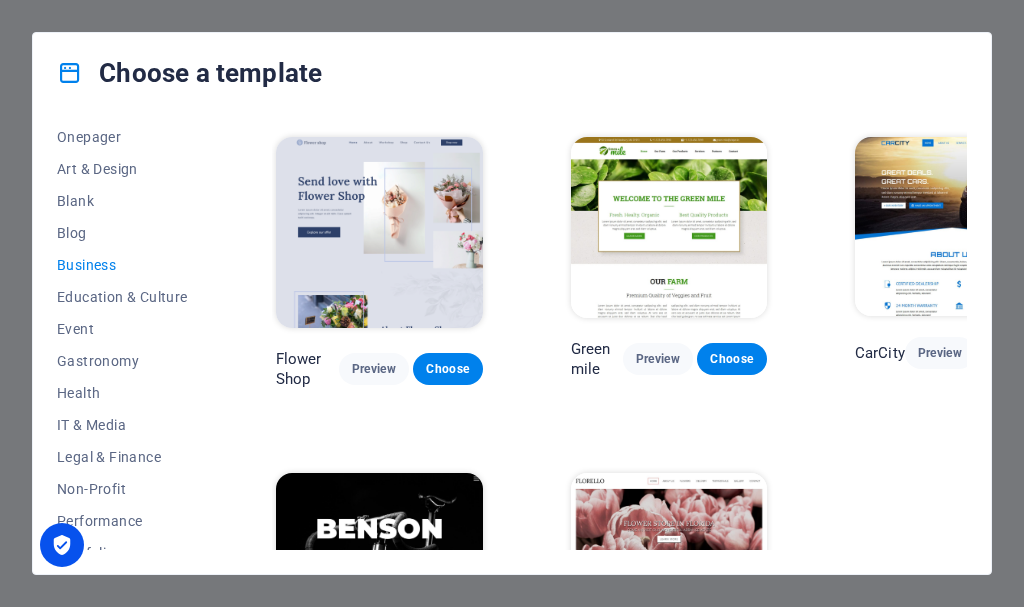 scroll, scrollTop: 335, scrollLeft: 0, axis: vertical 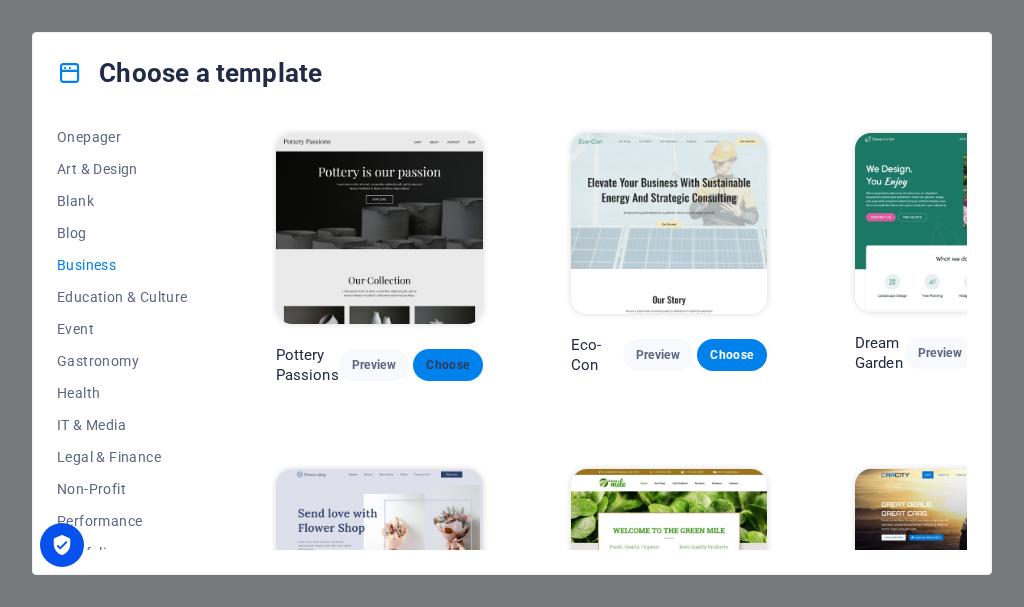 click on "Choose" at bounding box center [448, 365] 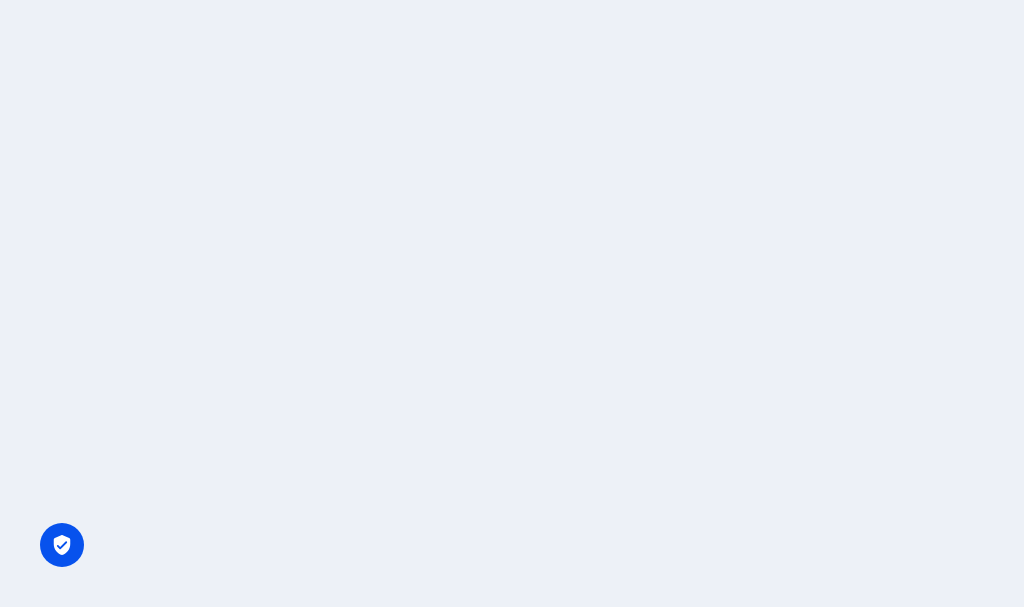 scroll, scrollTop: 0, scrollLeft: 0, axis: both 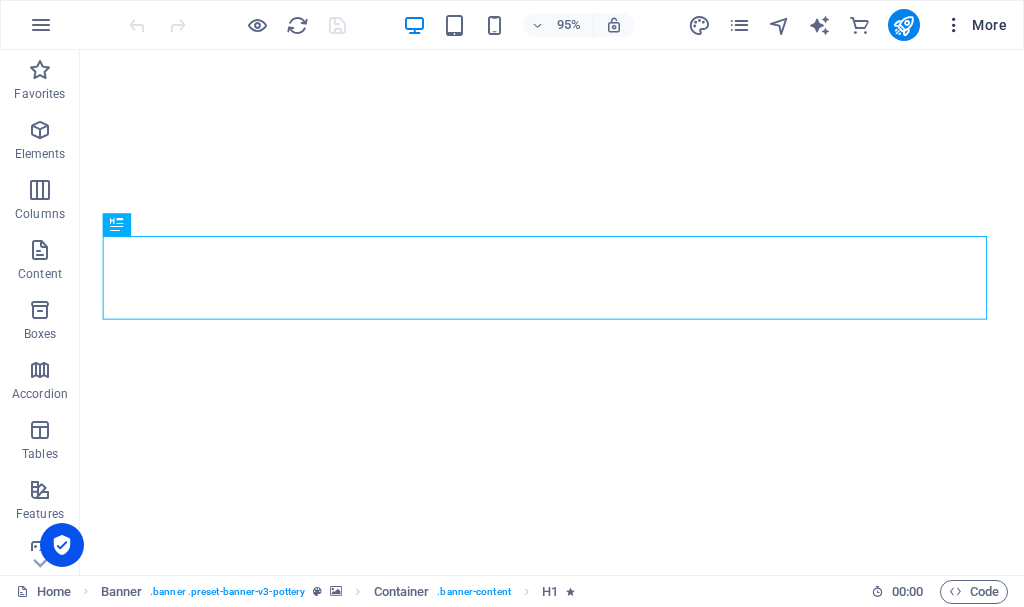 click at bounding box center [954, 25] 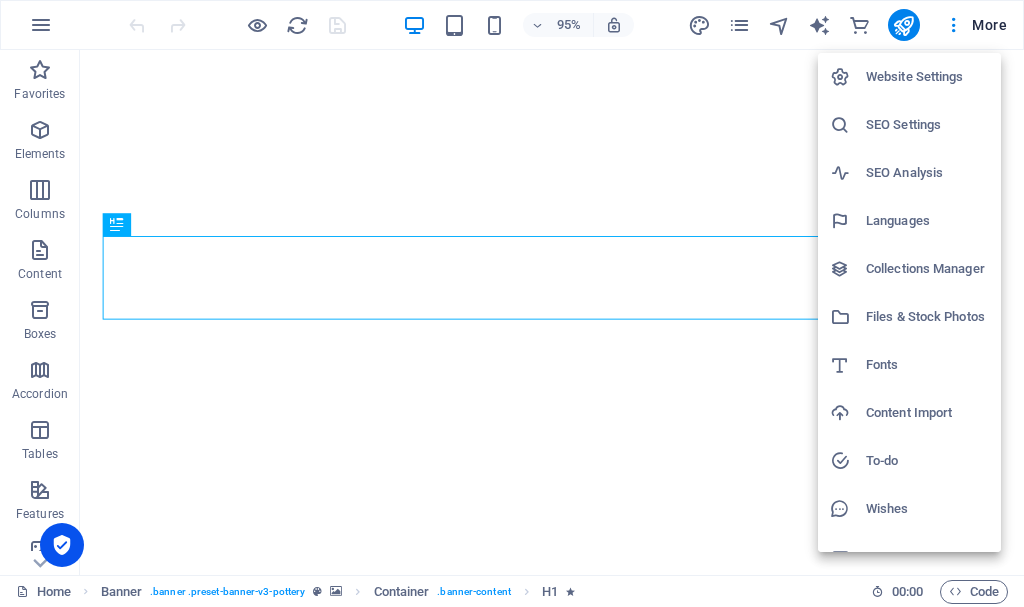 click at bounding box center [512, 303] 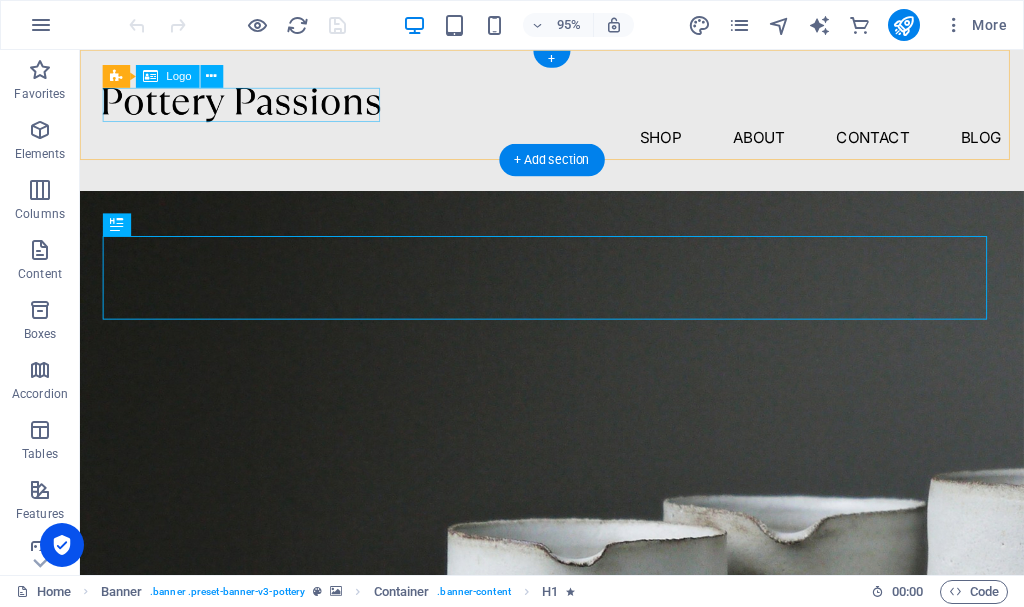 scroll, scrollTop: 0, scrollLeft: 0, axis: both 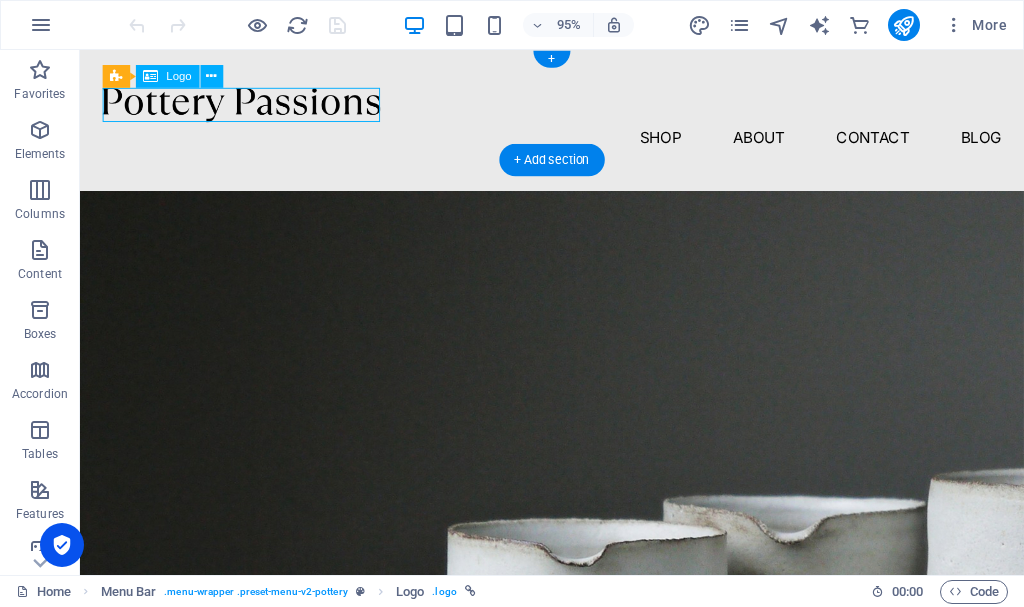 click at bounding box center (577, 108) 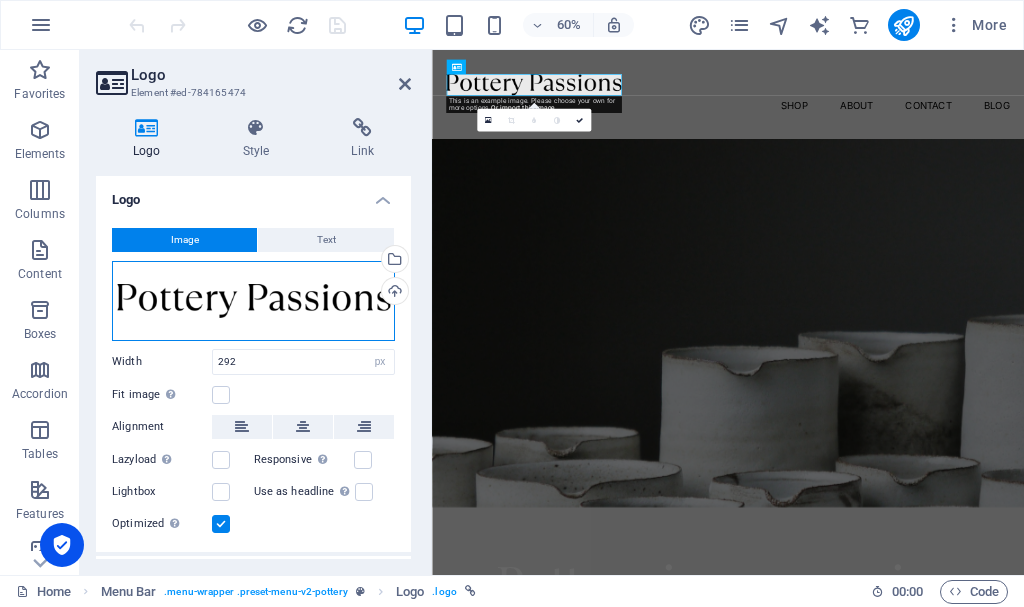click on "Drag files here, click to choose files or select files from Files or our free stock photos & videos" at bounding box center (253, 301) 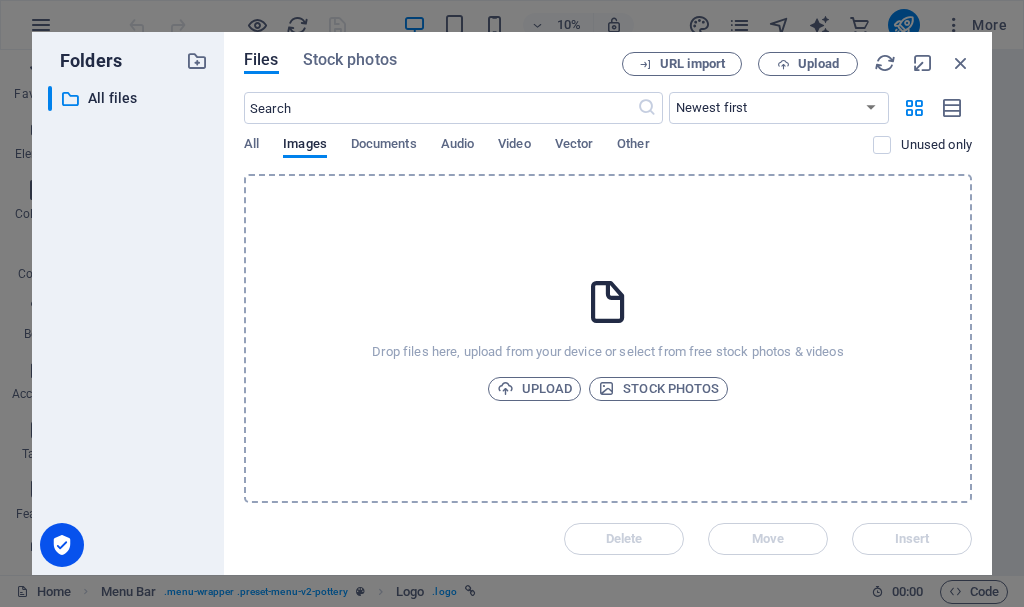 click on "​ All files All files" at bounding box center [128, 322] 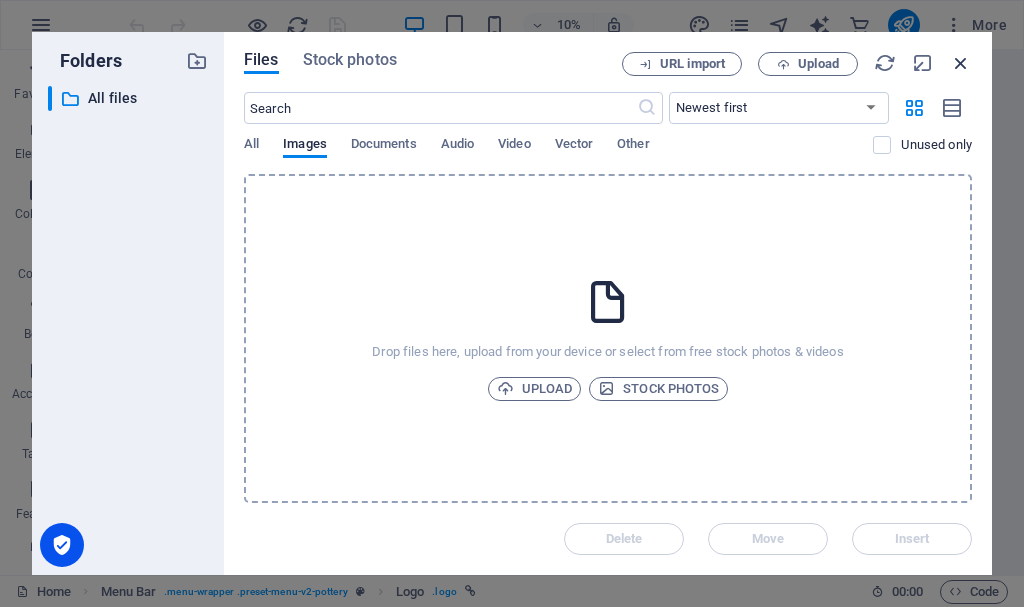 click at bounding box center (961, 63) 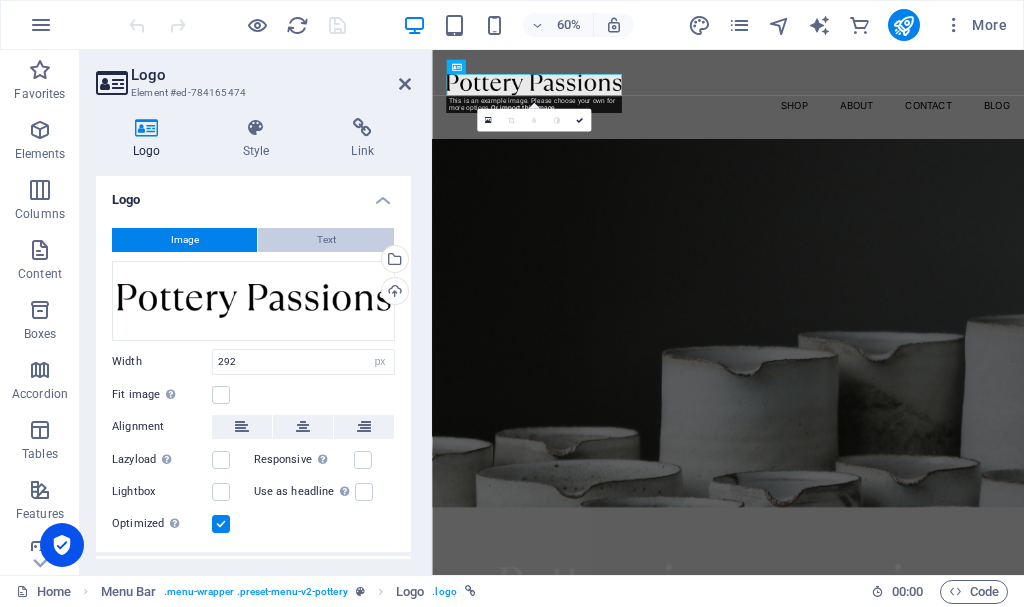 click on "Text" at bounding box center (326, 240) 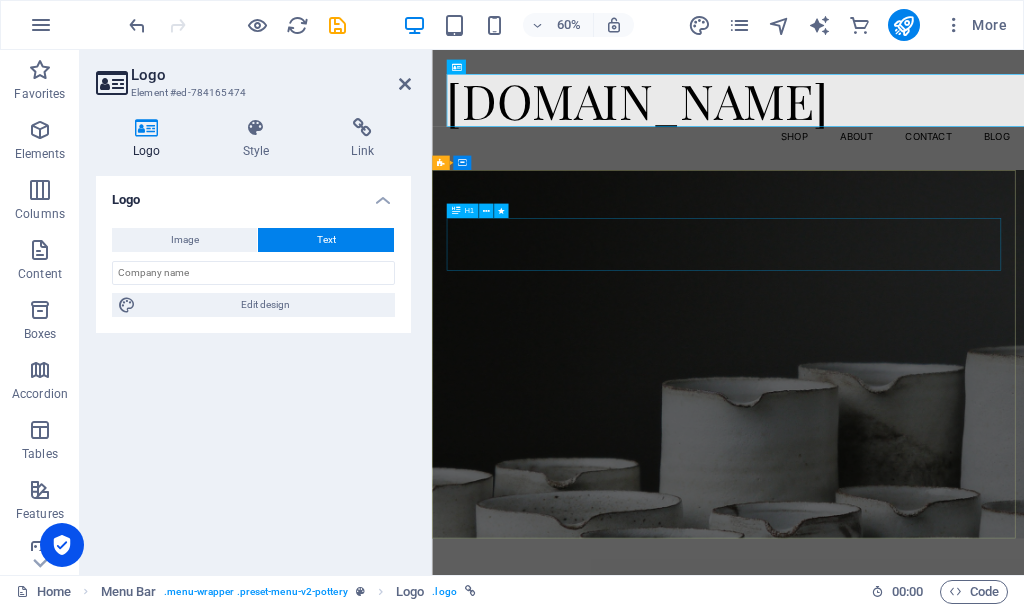 click on "Pottery is our passion" at bounding box center (925, 988) 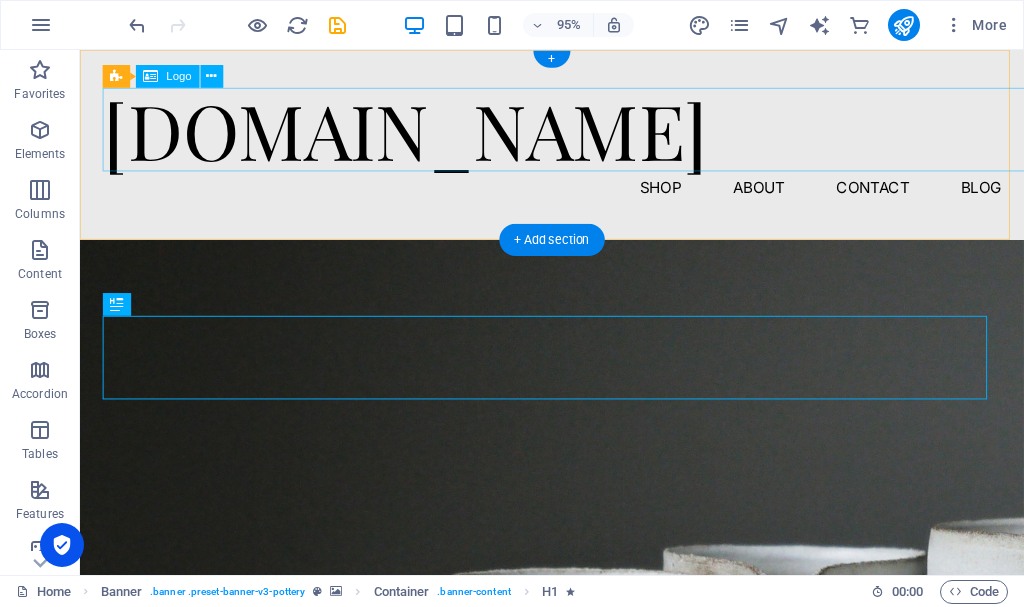 click on "[DOMAIN_NAME]" at bounding box center (577, 134) 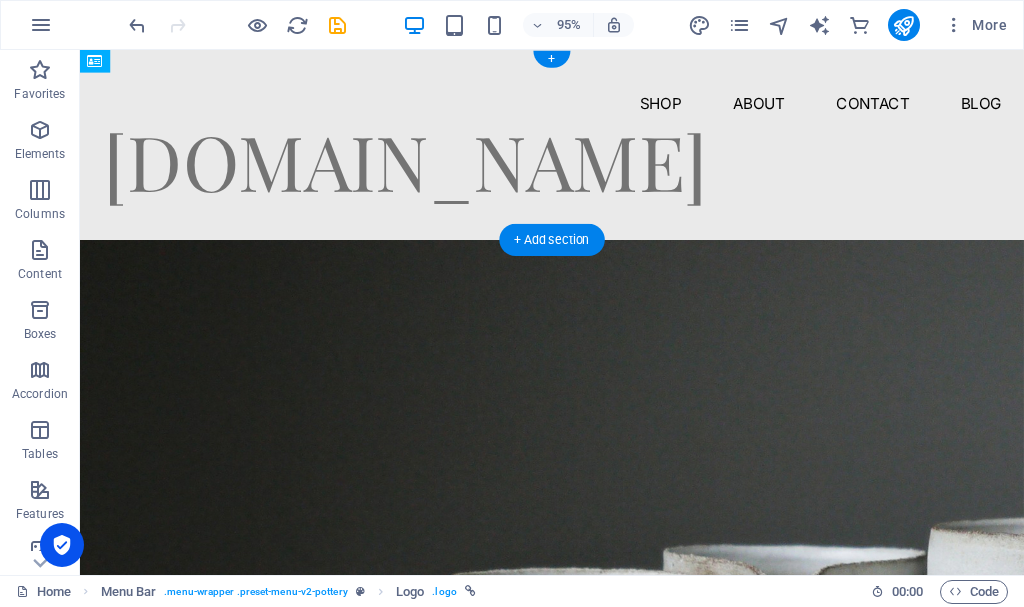 drag, startPoint x: 462, startPoint y: 141, endPoint x: 431, endPoint y: 124, distance: 35.35534 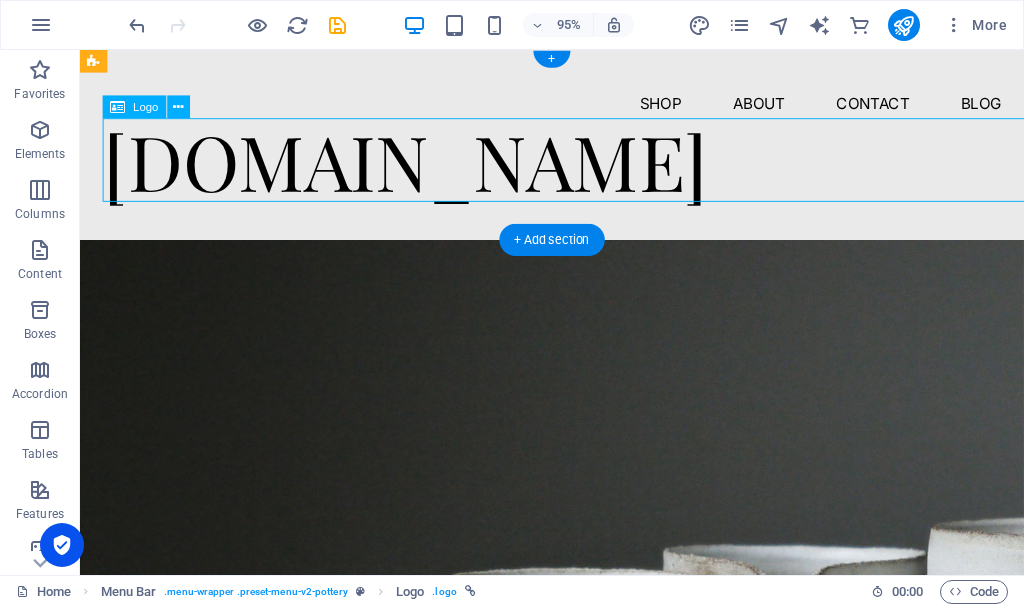 drag, startPoint x: 391, startPoint y: 172, endPoint x: 384, endPoint y: 145, distance: 27.89265 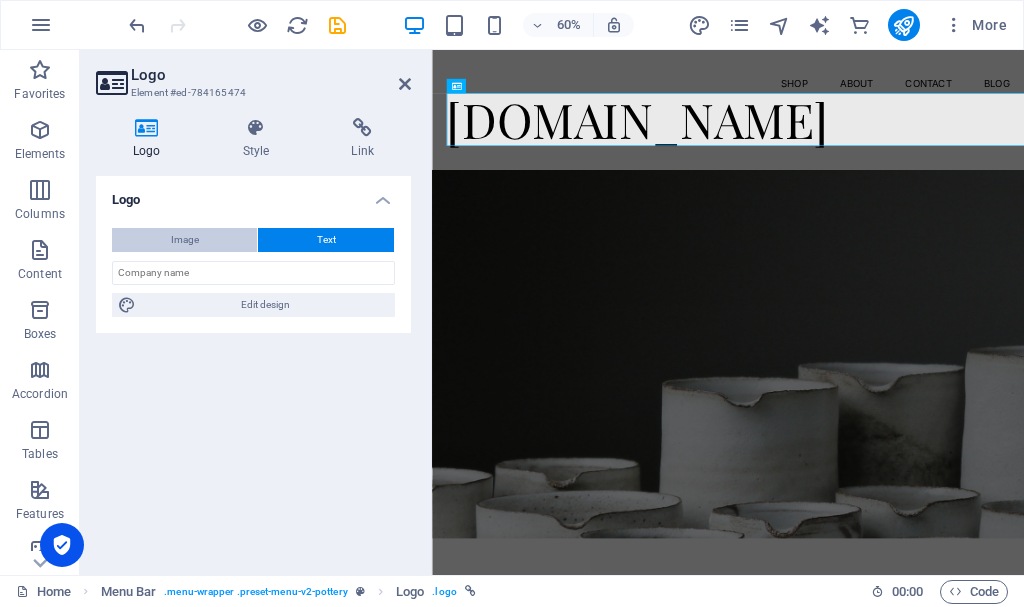 click on "Image" at bounding box center (185, 240) 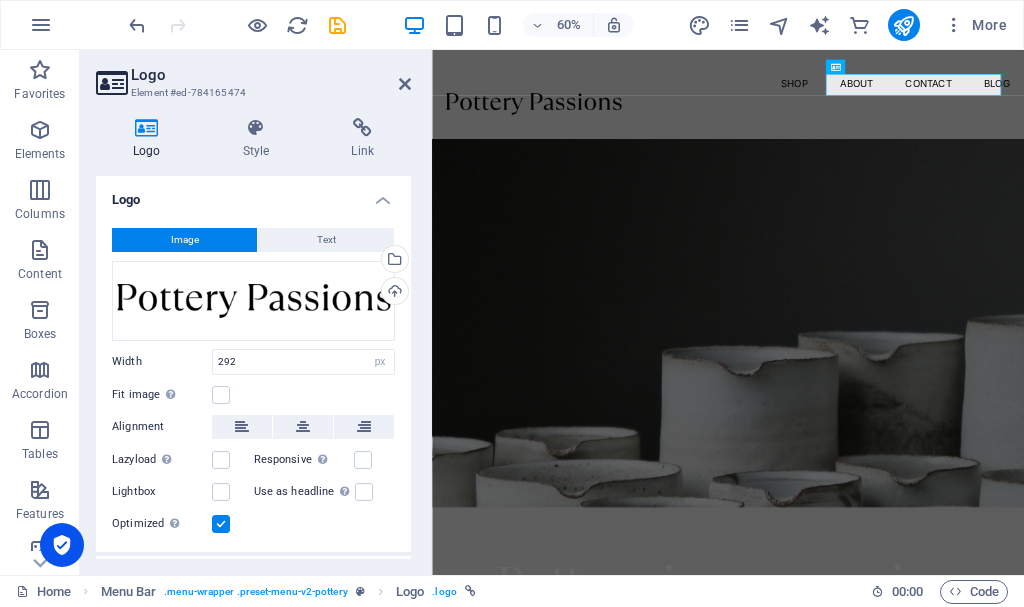 click at bounding box center (728, 312) 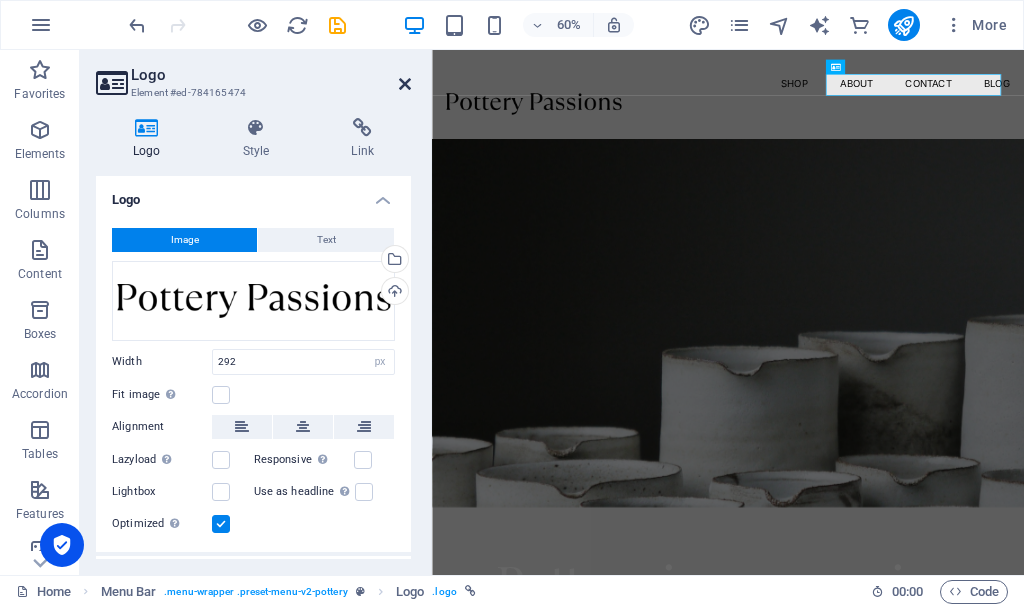 click at bounding box center (405, 84) 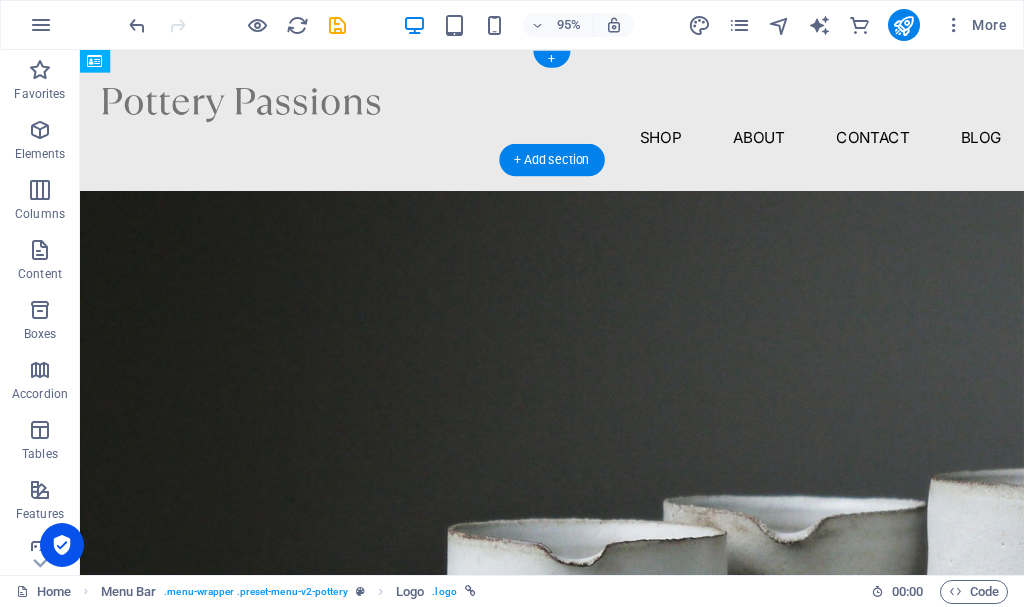 drag, startPoint x: 804, startPoint y: 108, endPoint x: 485, endPoint y: 97, distance: 319.1896 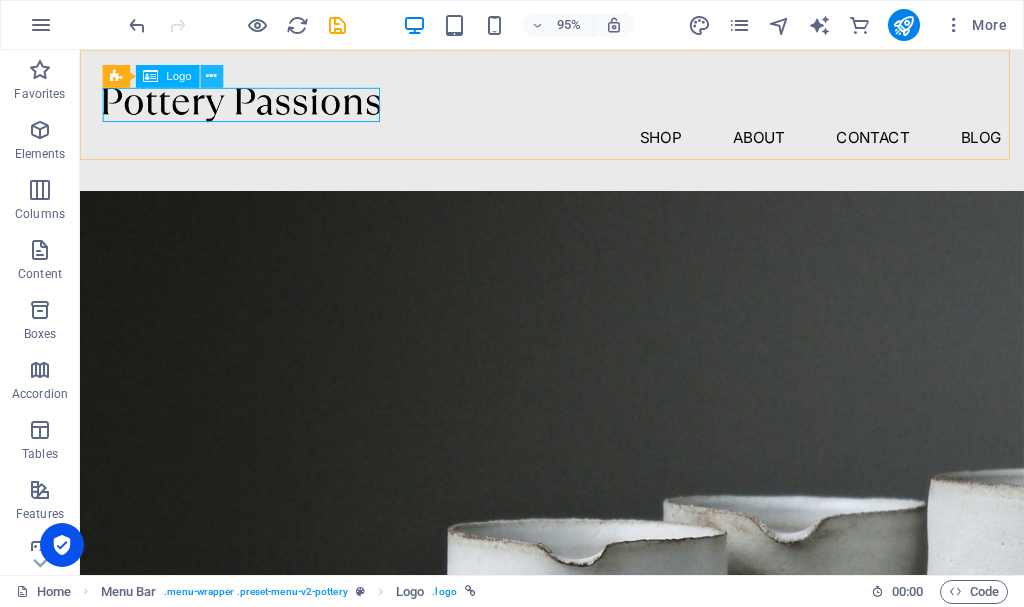 click at bounding box center (212, 77) 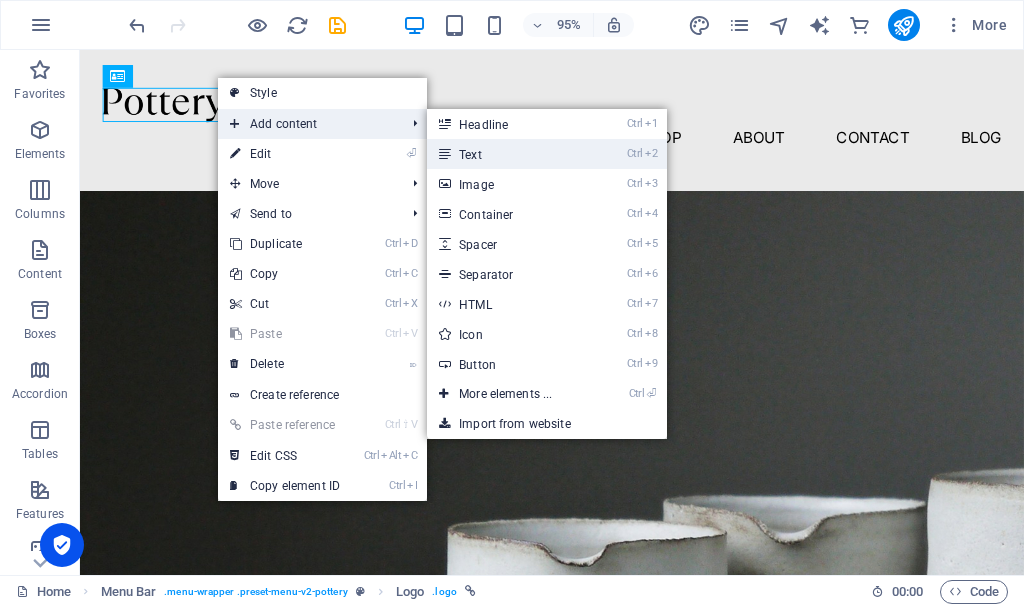 click on "Ctrl 2  Text" at bounding box center [509, 154] 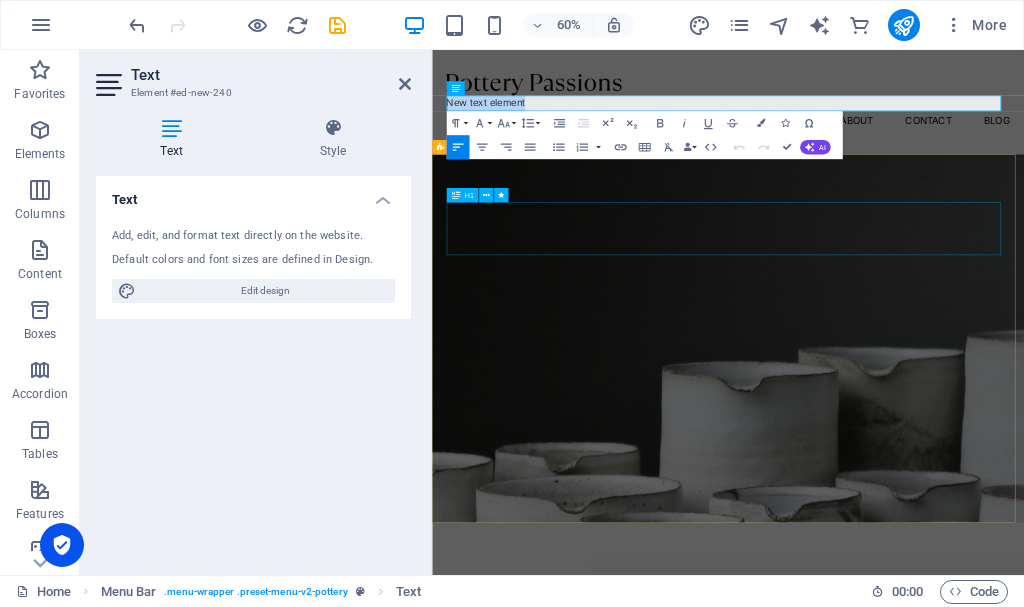 click on "Pottery is our passion" at bounding box center (925, 962) 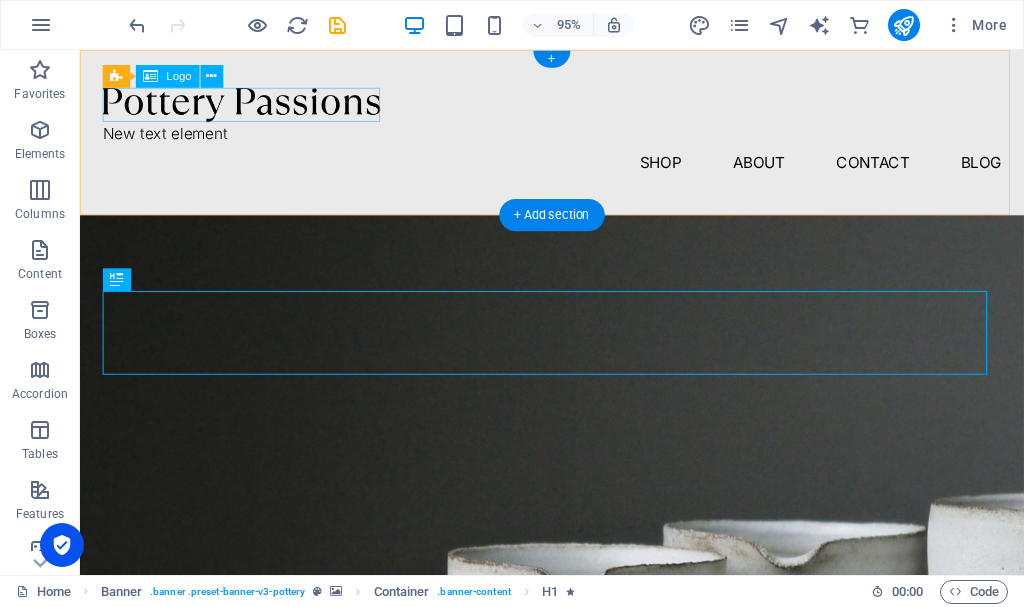 click at bounding box center [577, 108] 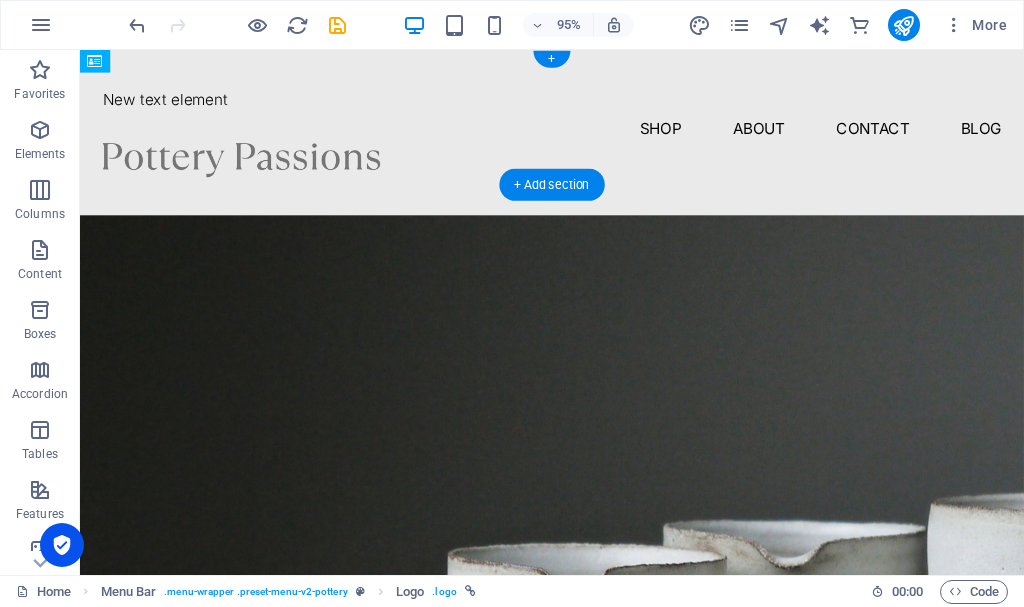 drag, startPoint x: 256, startPoint y: 100, endPoint x: 235, endPoint y: 169, distance: 72.12489 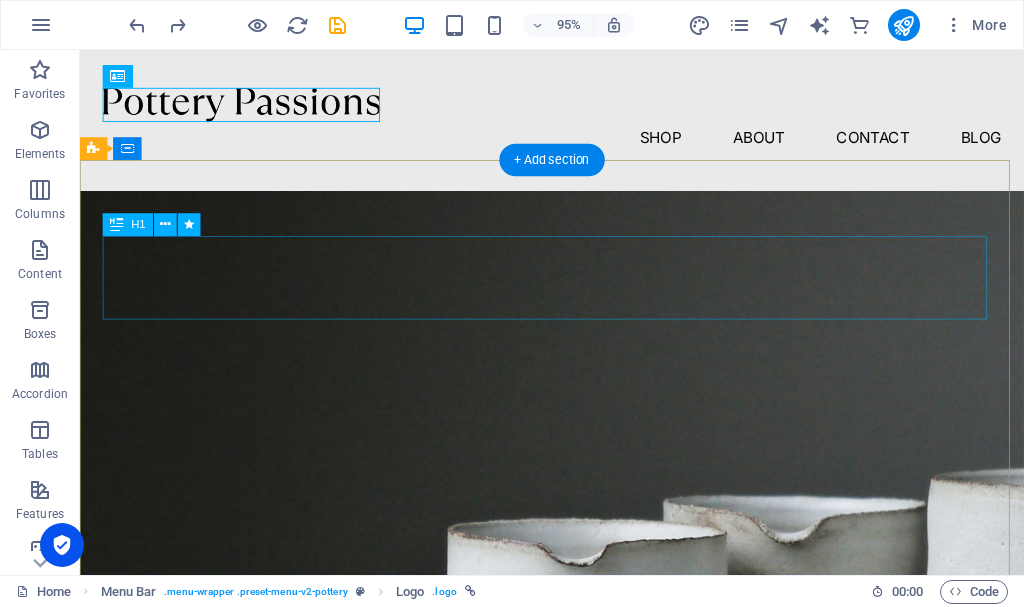 click on "Pottery is our passion" at bounding box center (577, 936) 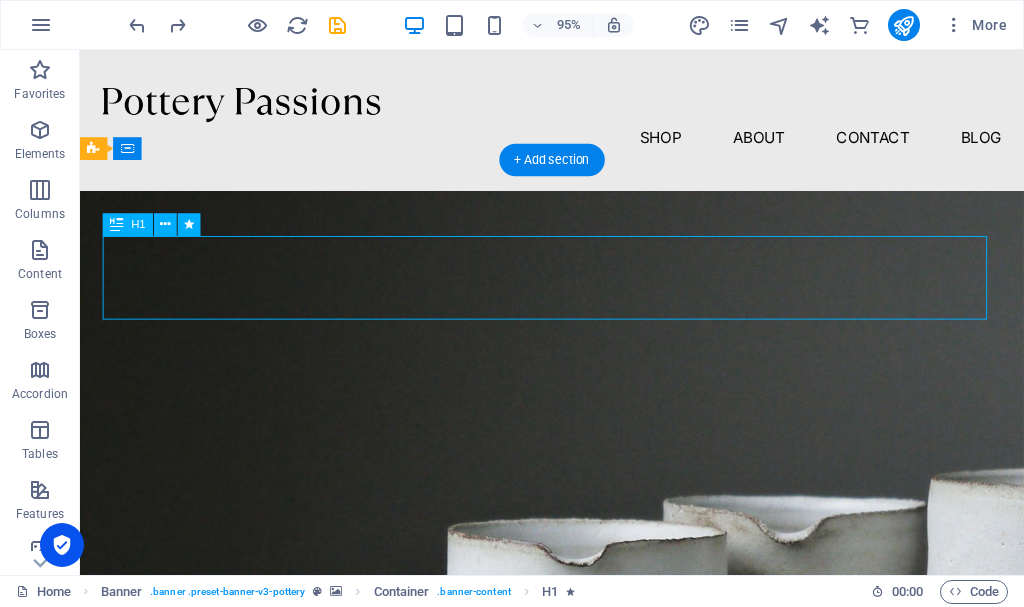 click on "Pottery is our passion" at bounding box center [577, 936] 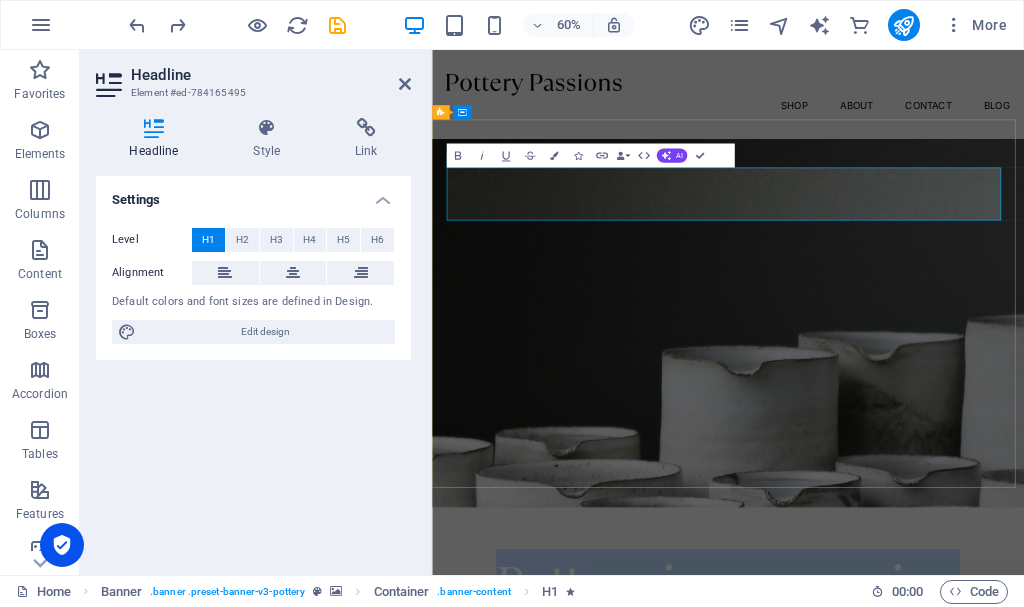 click on "Pottery is our passion" at bounding box center [925, 935] 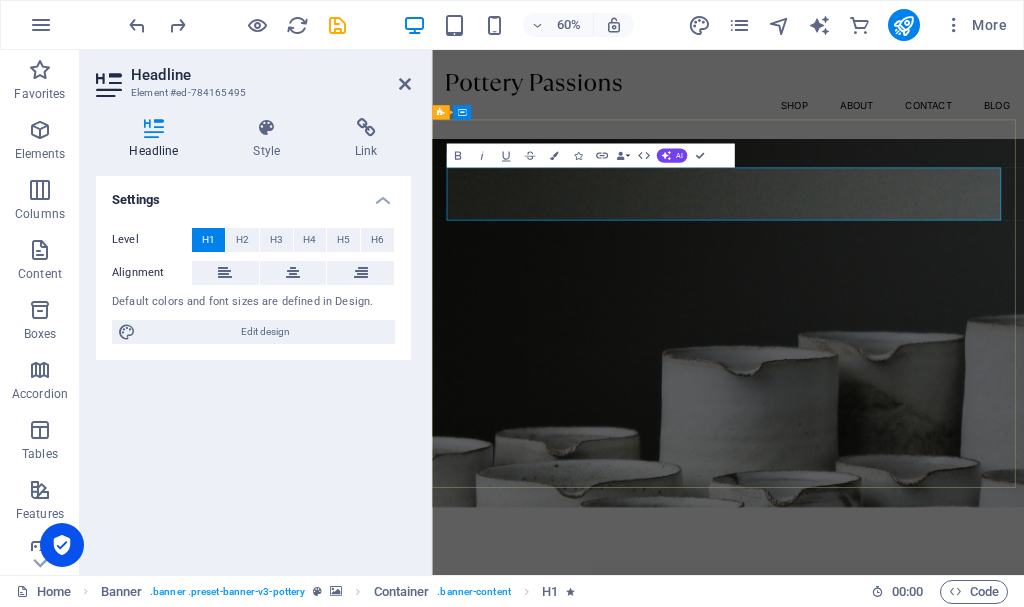 type 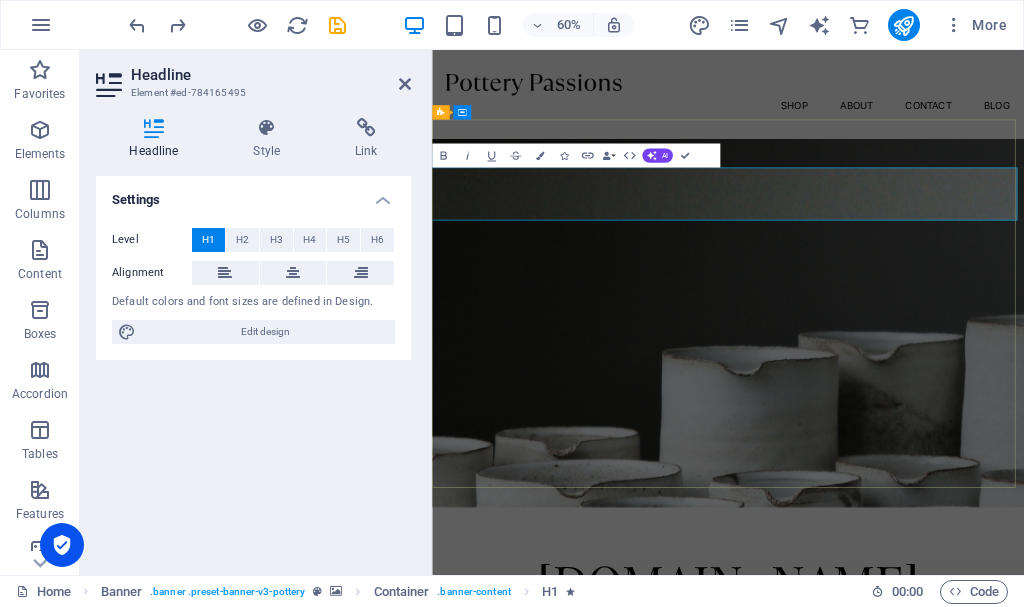 scroll, scrollTop: 0, scrollLeft: 12, axis: horizontal 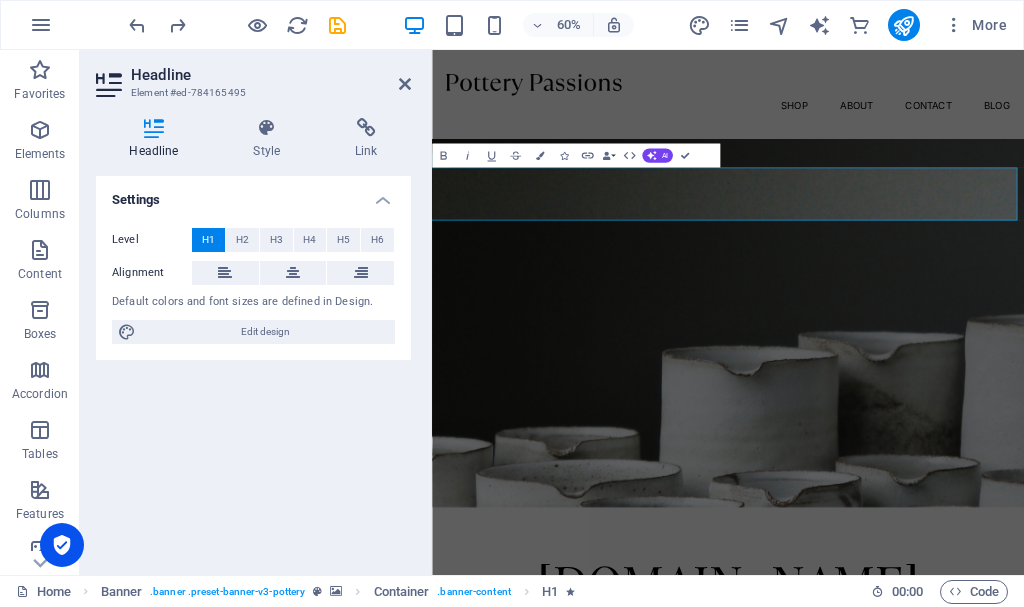 drag, startPoint x: 1236, startPoint y: 308, endPoint x: 1411, endPoint y: 295, distance: 175.4822 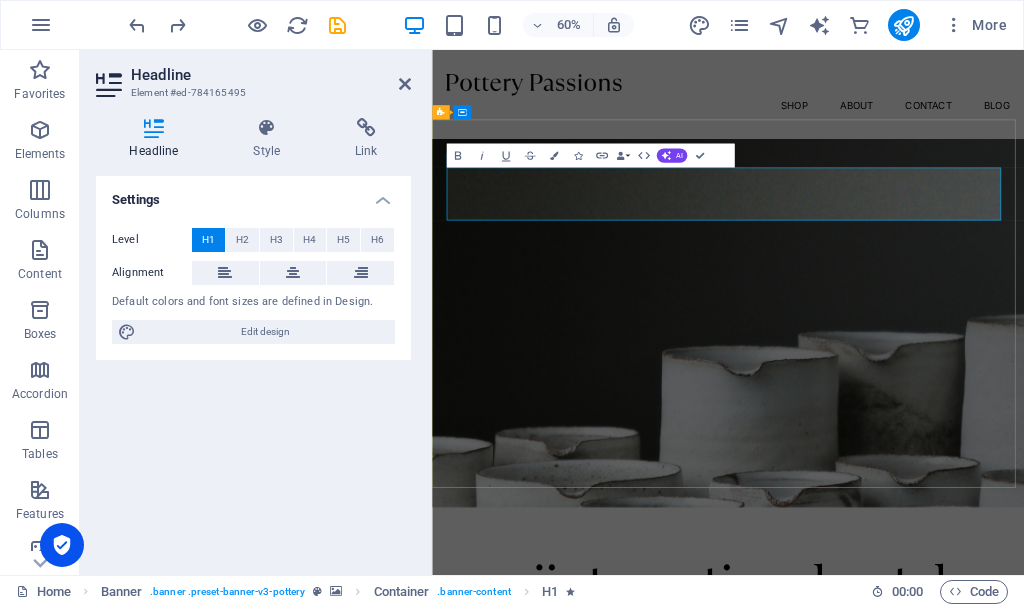 click on "rajinternationalmetals​" at bounding box center [925, 936] 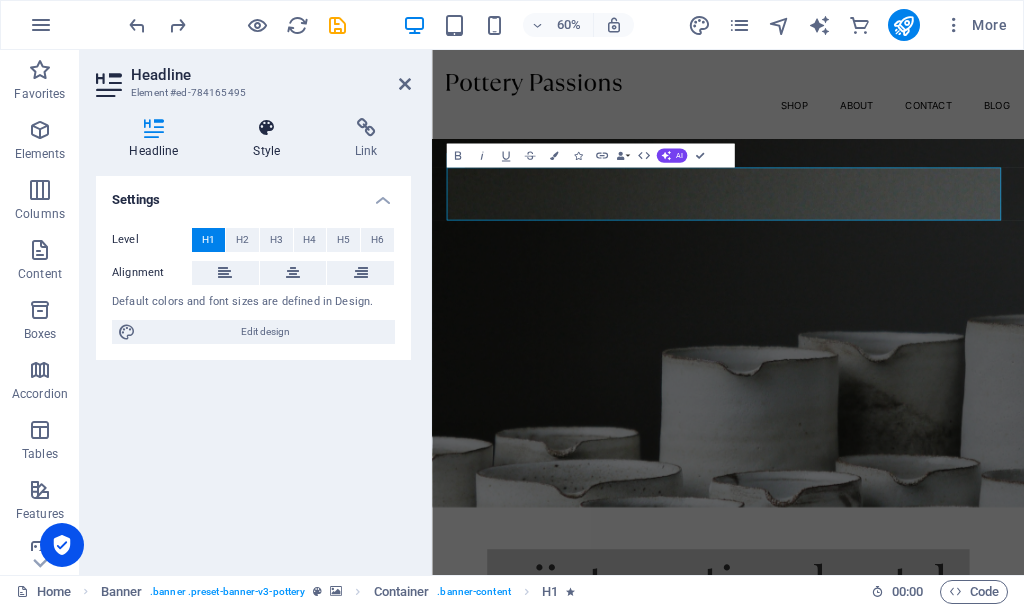 click on "Style" at bounding box center (271, 139) 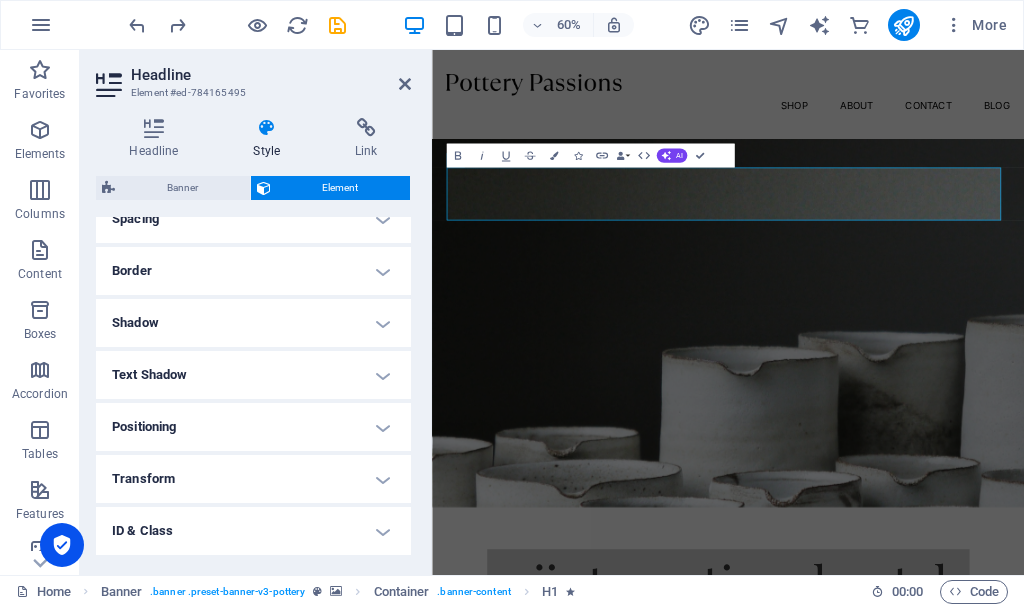 scroll, scrollTop: 503, scrollLeft: 0, axis: vertical 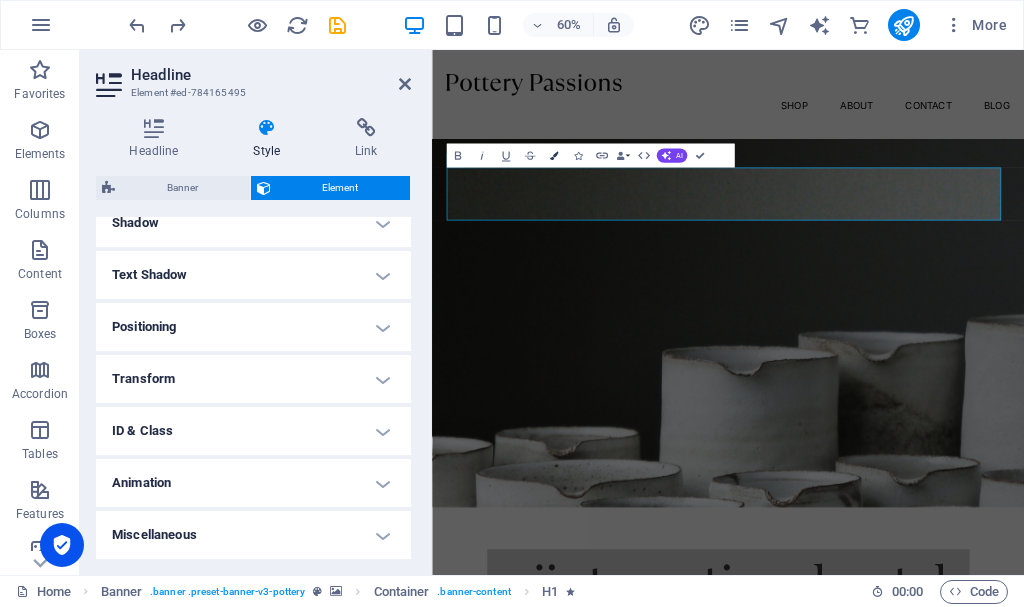 click at bounding box center [554, 156] 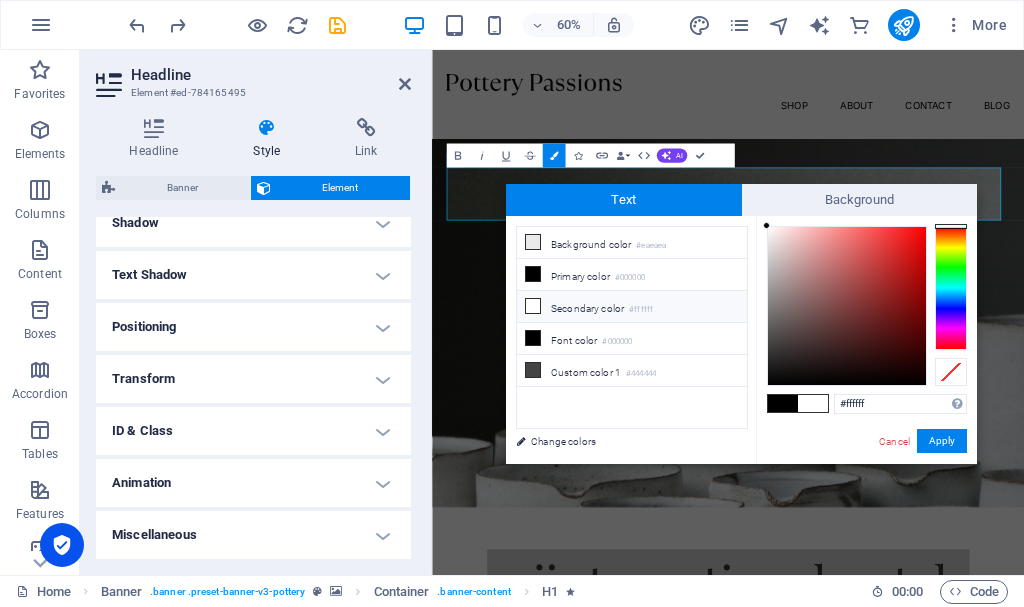 drag, startPoint x: 829, startPoint y: 252, endPoint x: 747, endPoint y: 217, distance: 89.157166 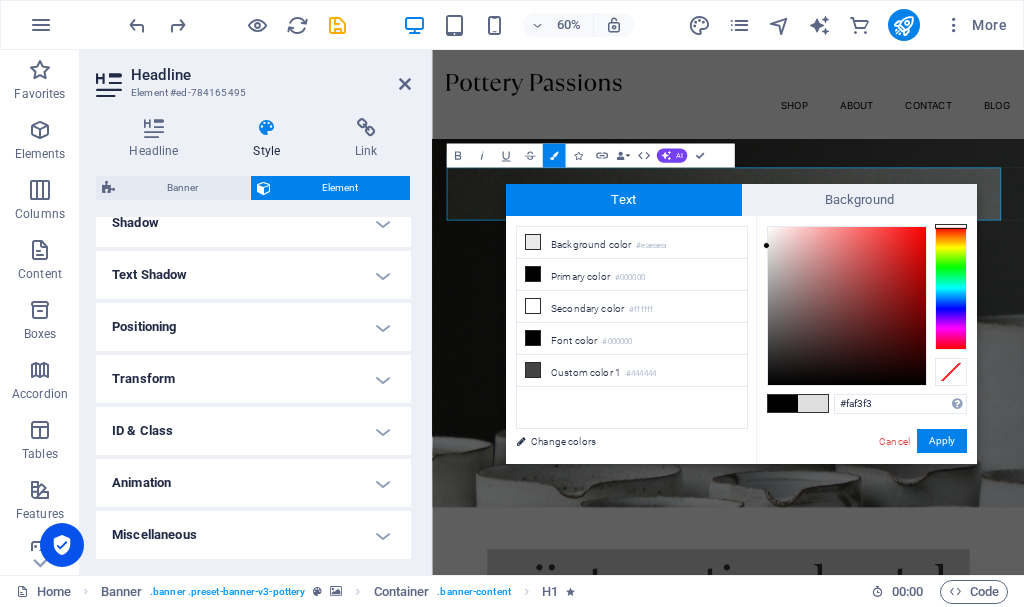 type on "#fbf5f5" 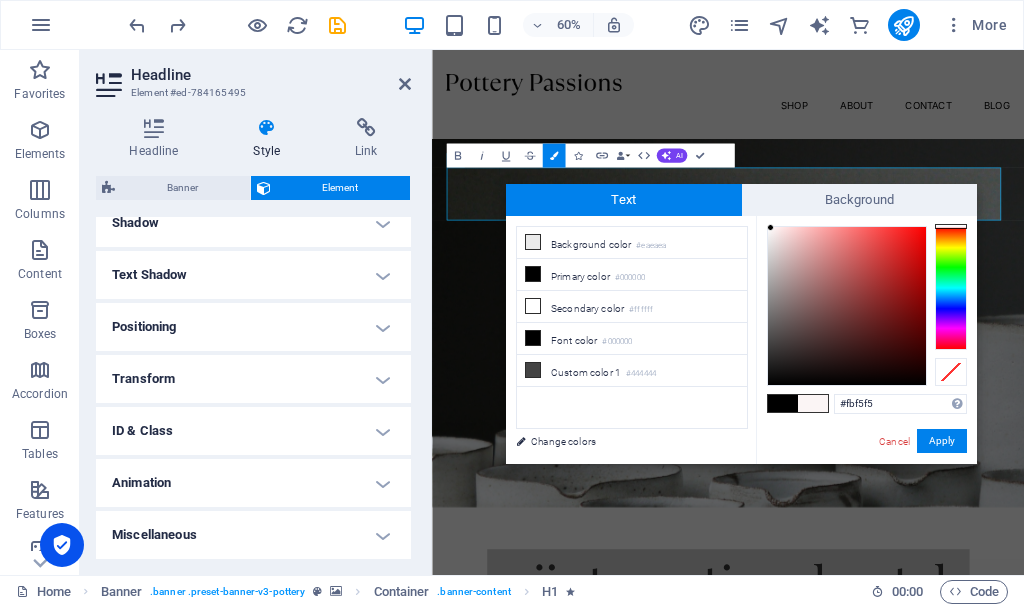 click at bounding box center [770, 227] 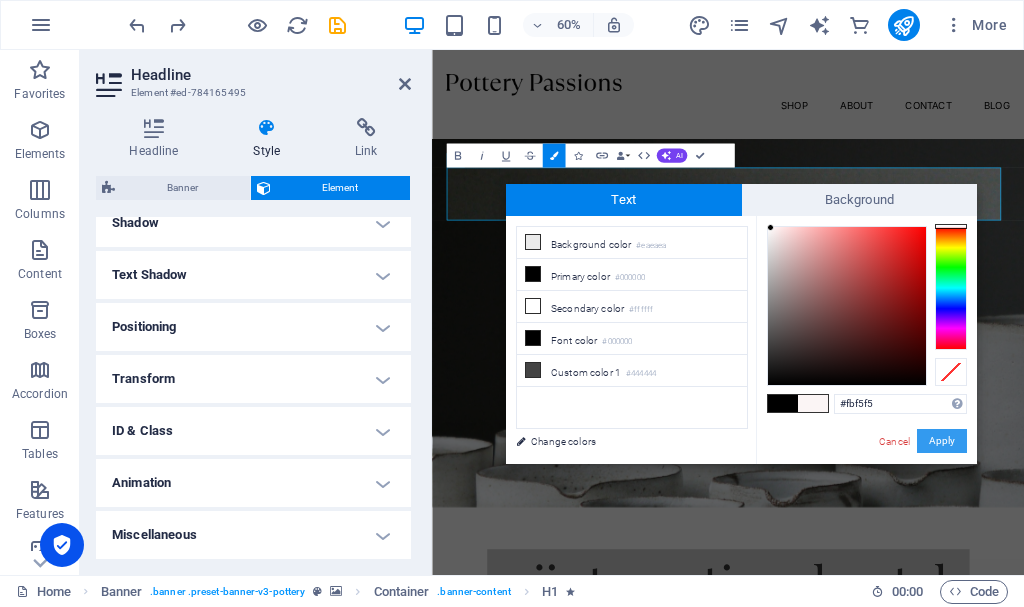 click on "Apply" at bounding box center (942, 441) 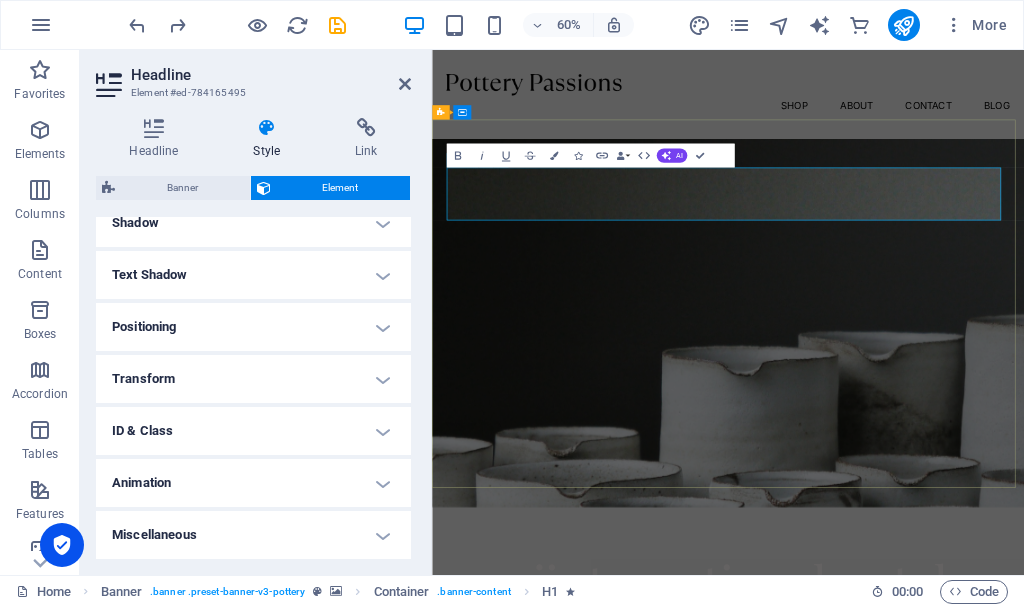 click on "rajinternationalmetals​" at bounding box center (926, 935) 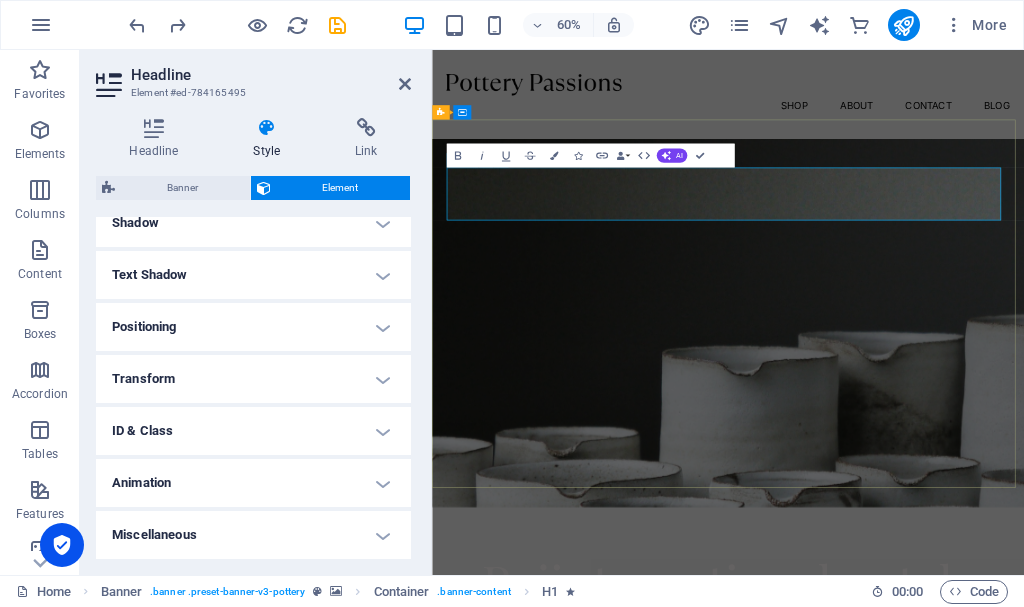 click on "Rajinternationalmetals" at bounding box center (926, 935) 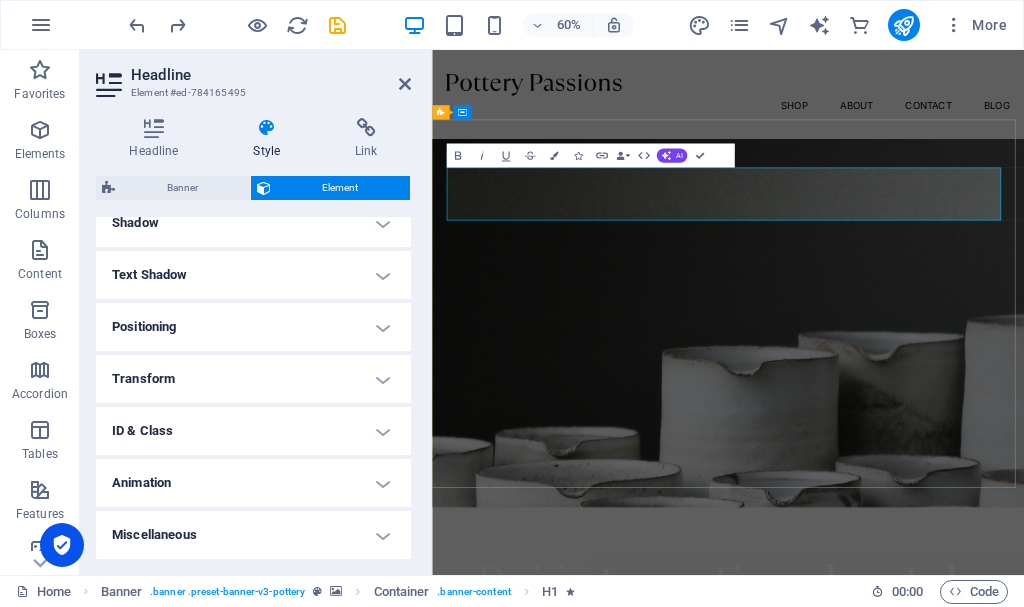 click on "Raj internationalmetals" at bounding box center [926, 935] 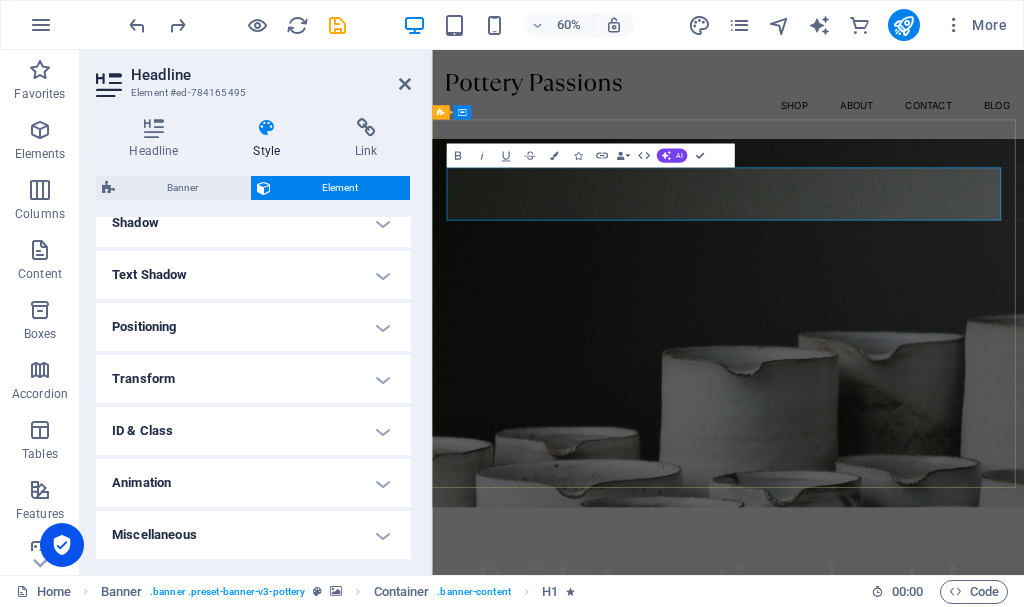 click on "Raj Internationalmetals" at bounding box center (926, 935) 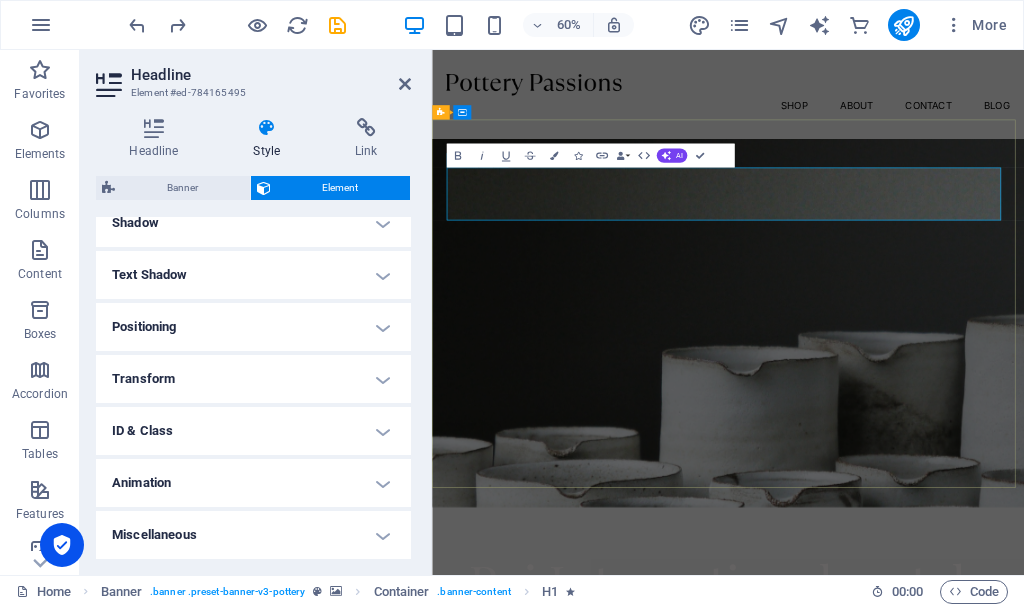 click on "Raj International metals" at bounding box center (926, 935) 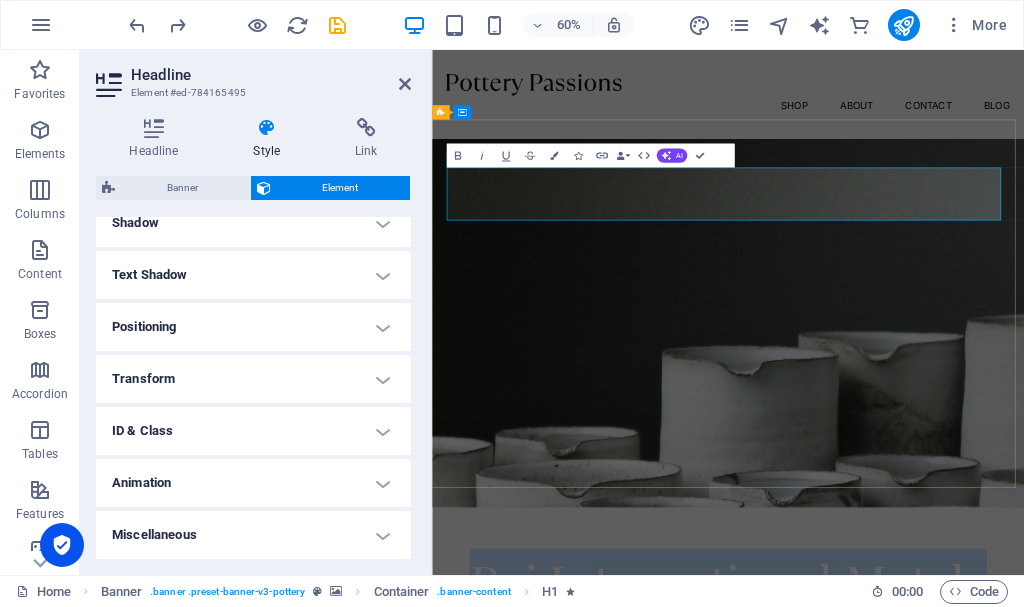 drag, startPoint x: 480, startPoint y: 285, endPoint x: 1360, endPoint y: 291, distance: 880.02045 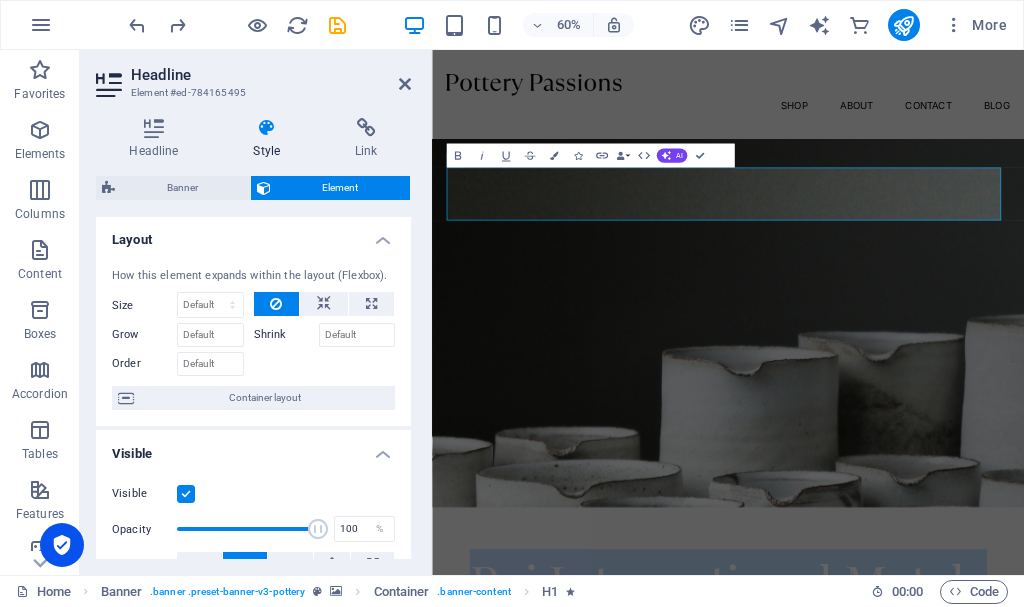 scroll, scrollTop: 0, scrollLeft: 0, axis: both 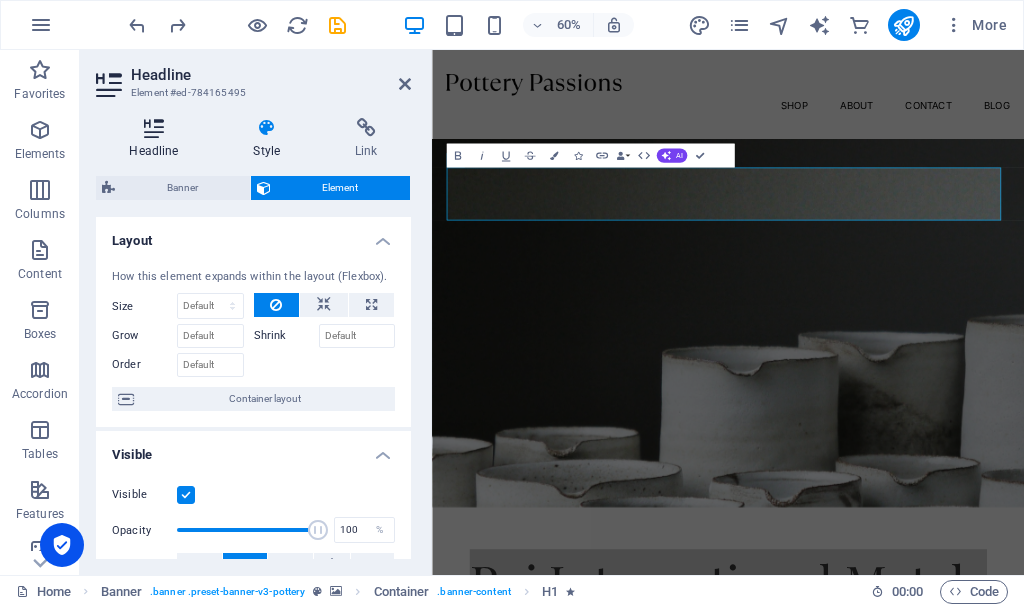 click on "Headline" at bounding box center [158, 139] 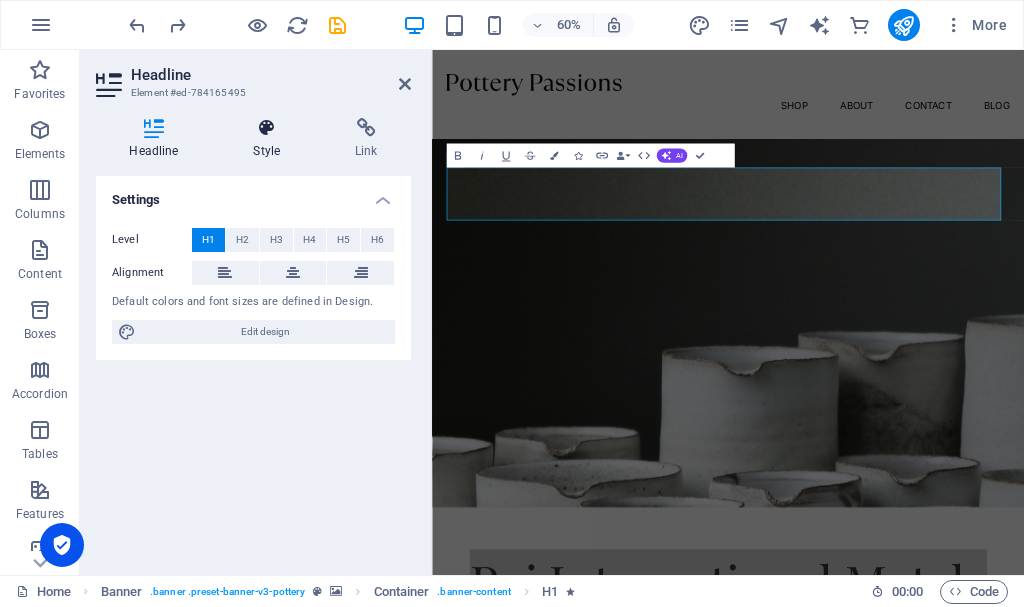 click on "Style" at bounding box center (271, 139) 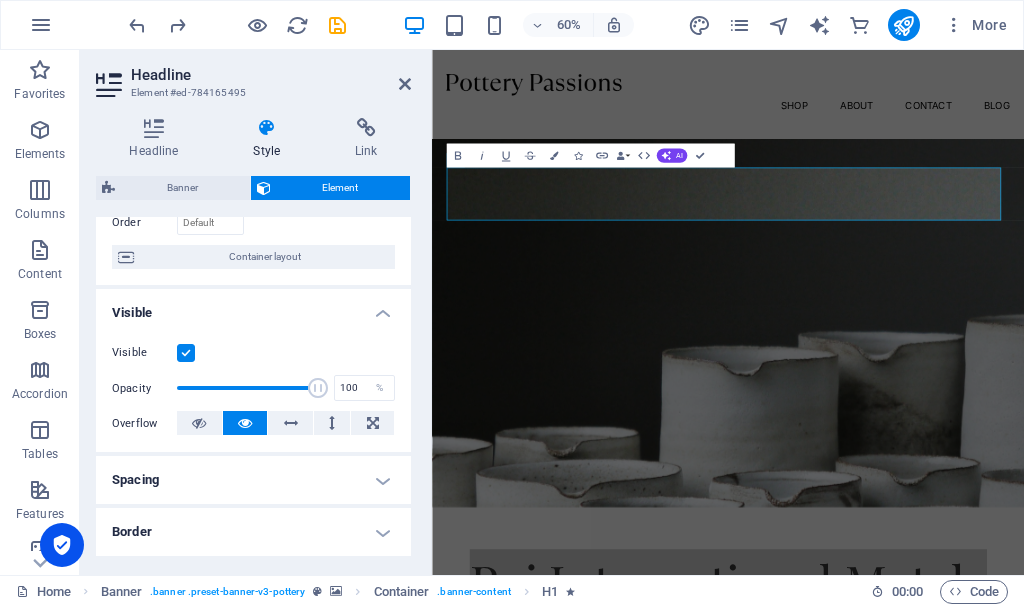 scroll, scrollTop: 0, scrollLeft: 0, axis: both 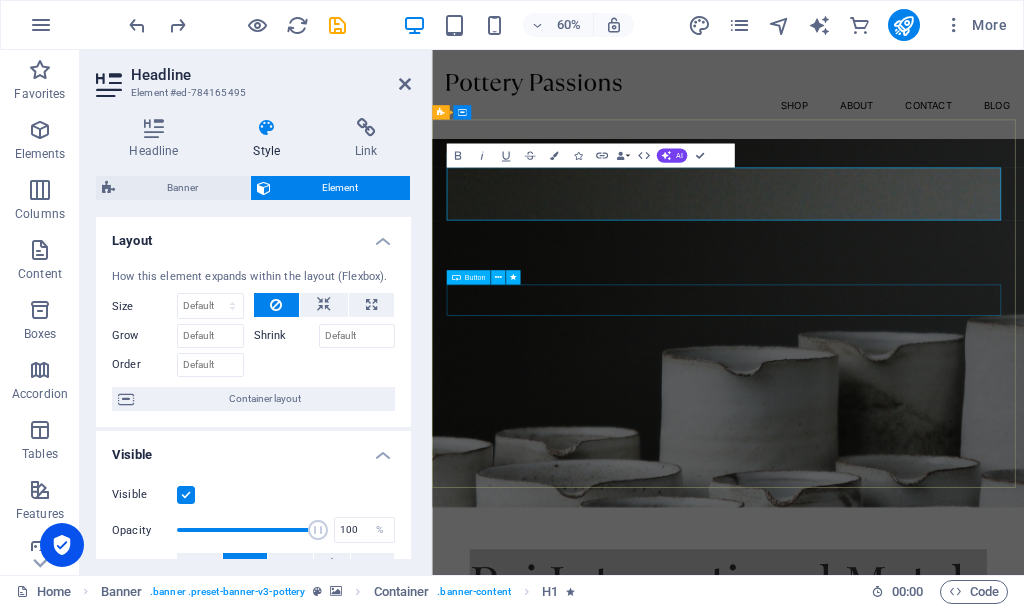 click on "Explore" at bounding box center [925, 1088] 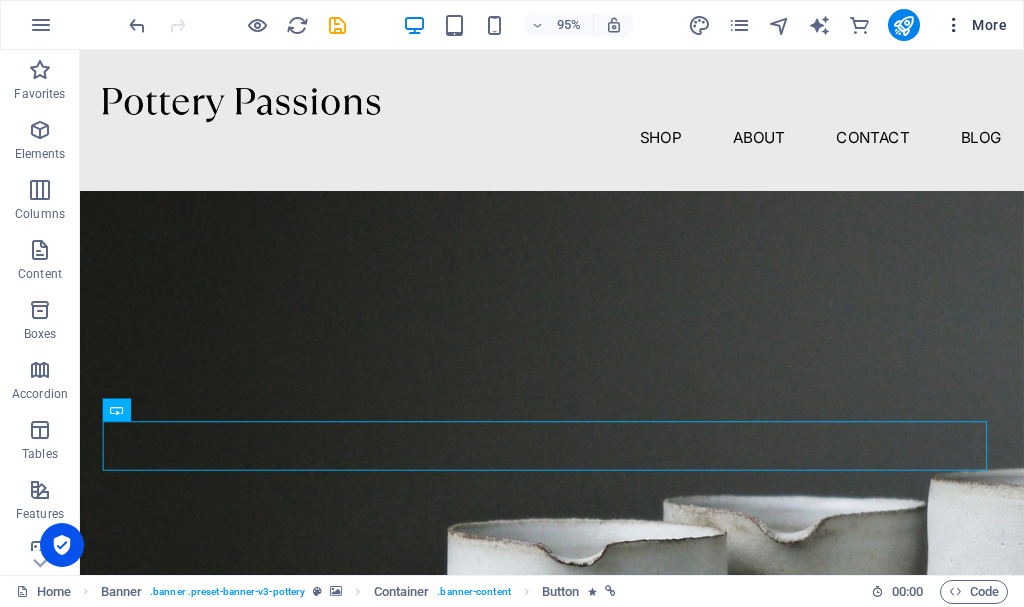 click at bounding box center (954, 25) 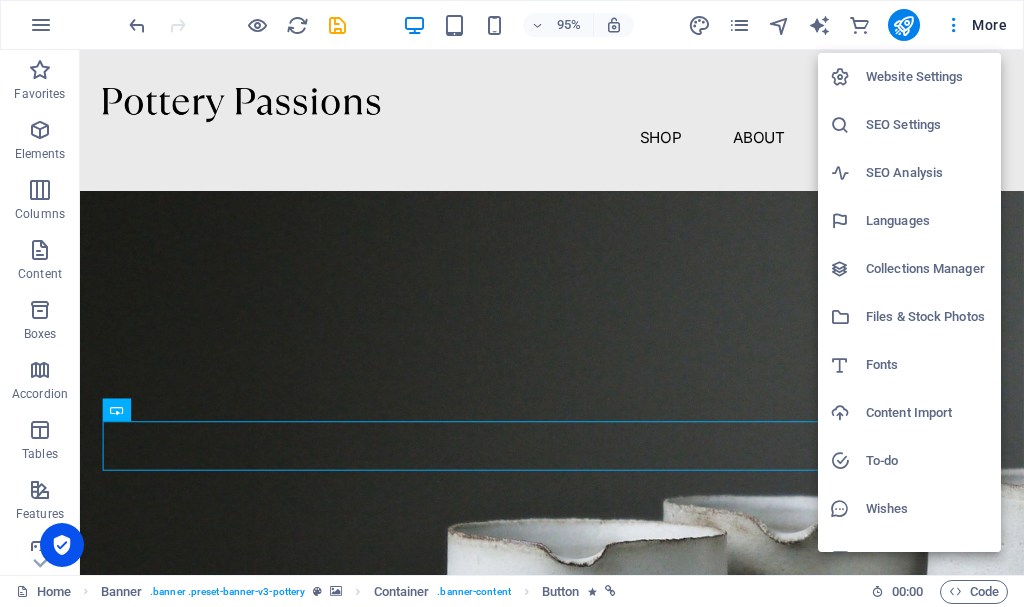 click at bounding box center [512, 303] 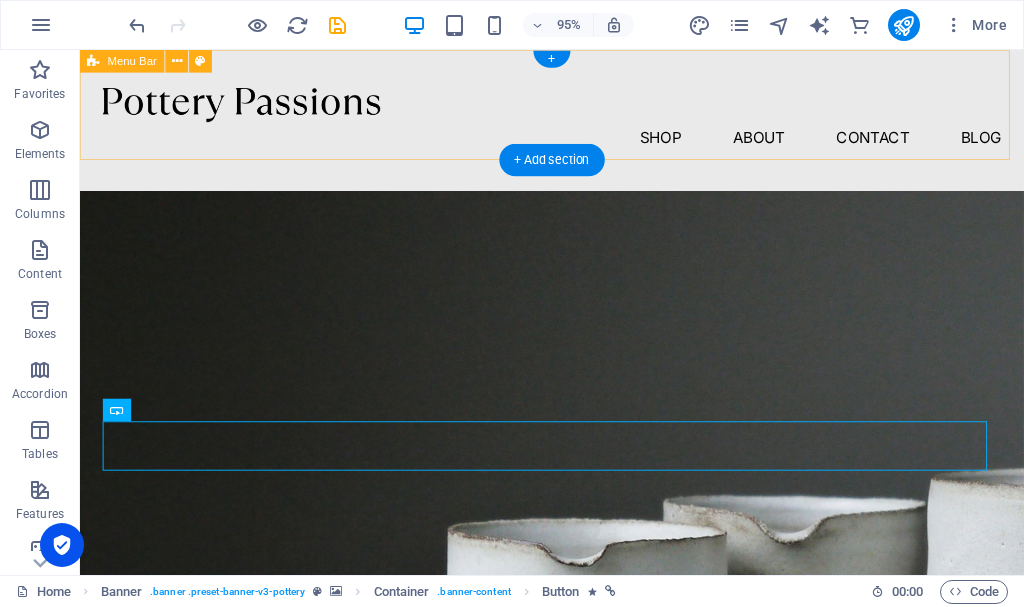 type 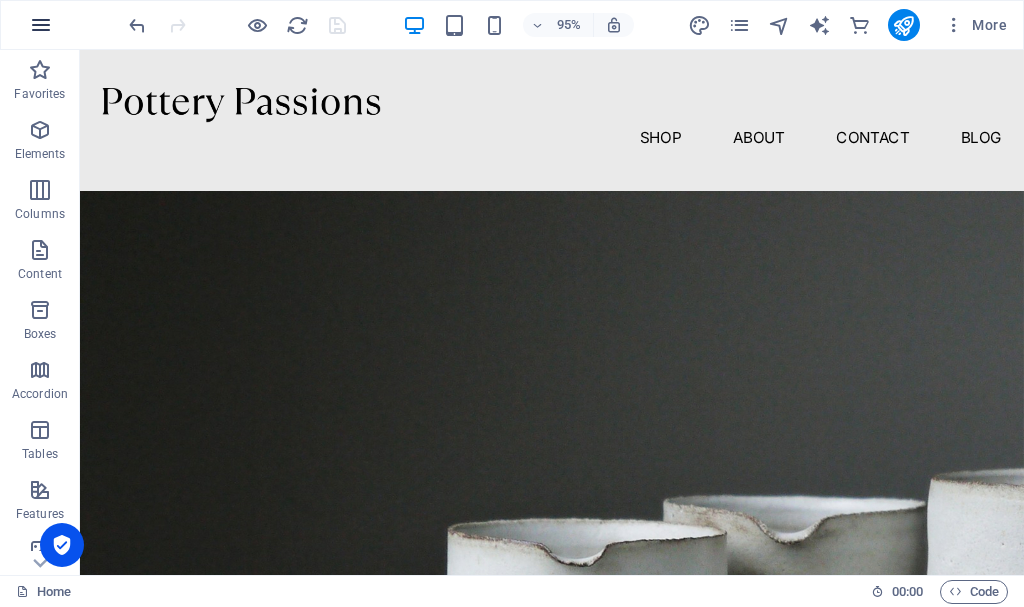 click at bounding box center [41, 25] 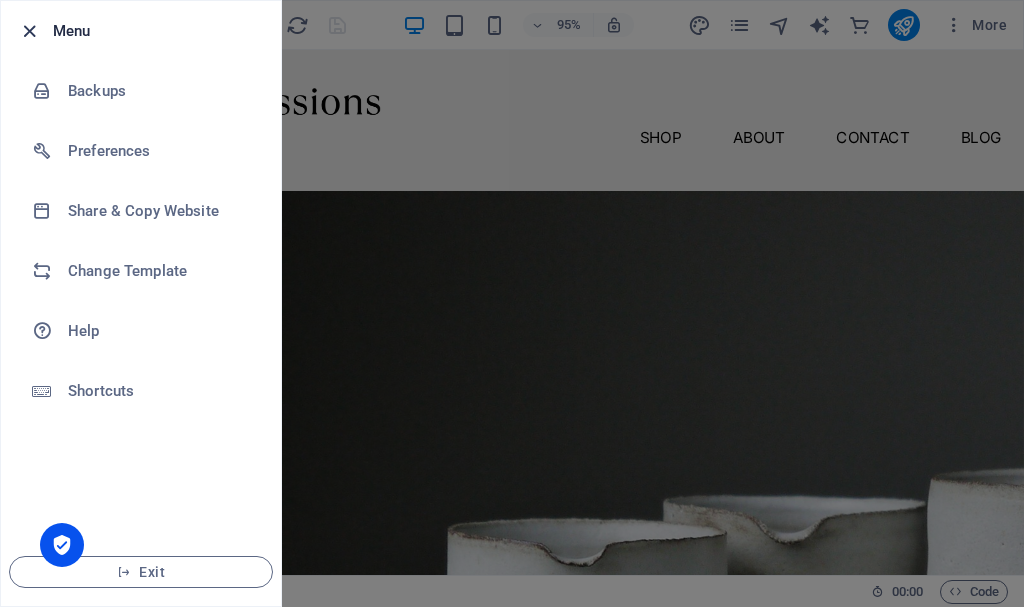 click at bounding box center (29, 31) 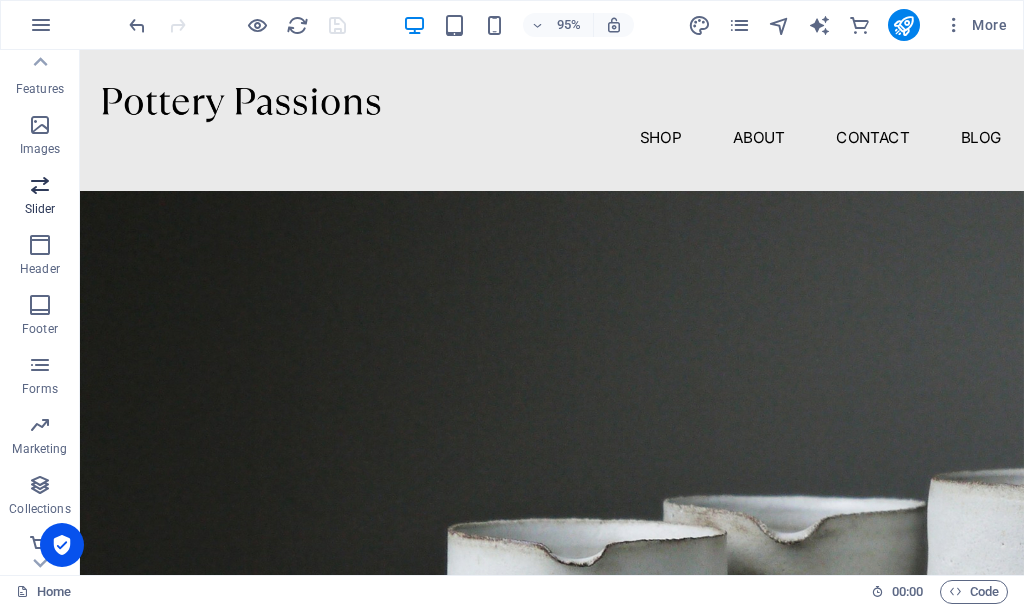 scroll, scrollTop: 435, scrollLeft: 0, axis: vertical 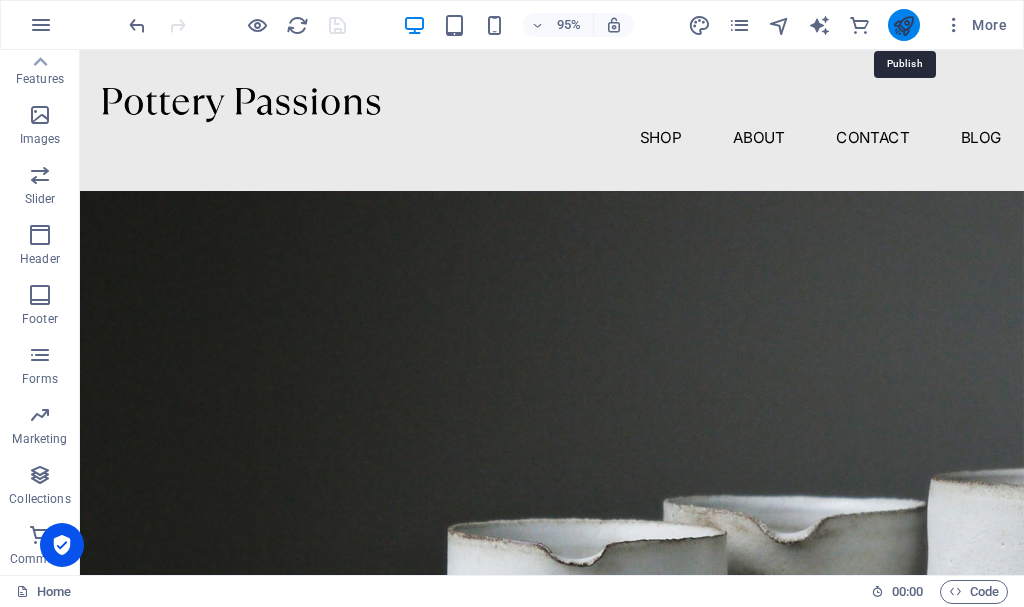 click at bounding box center (903, 25) 